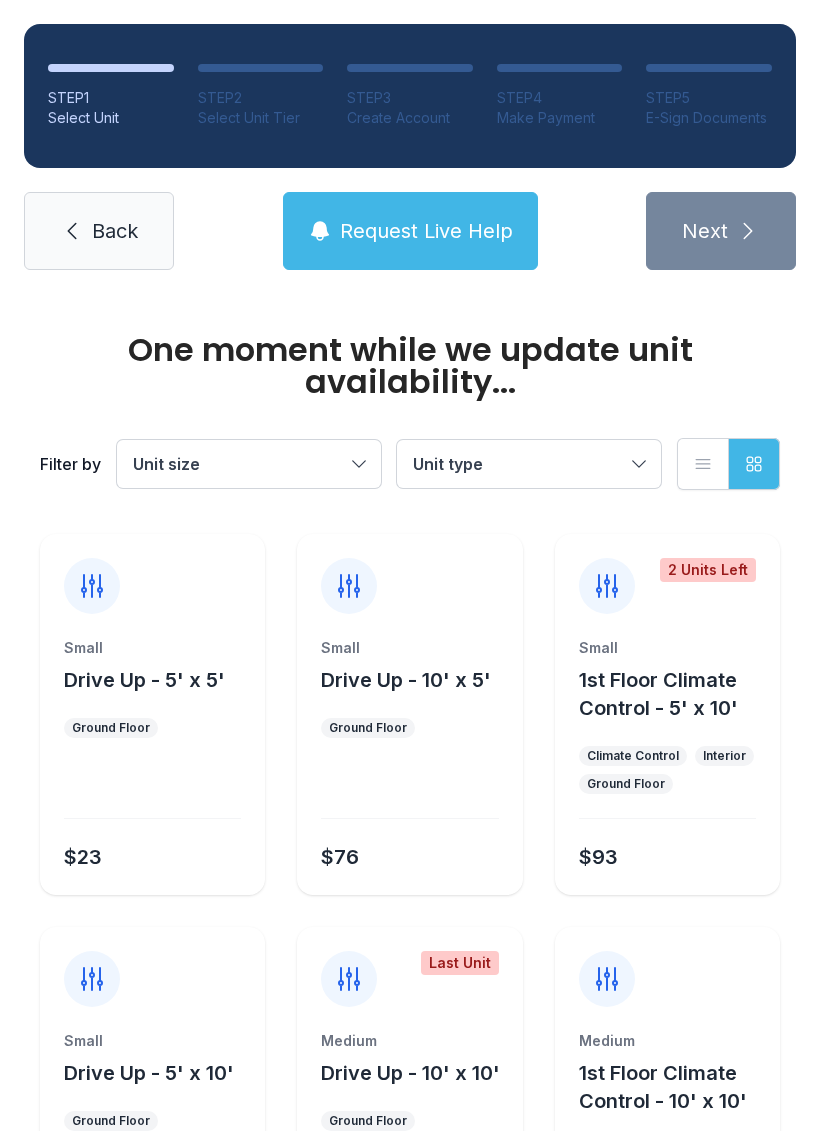 scroll, scrollTop: 0, scrollLeft: 0, axis: both 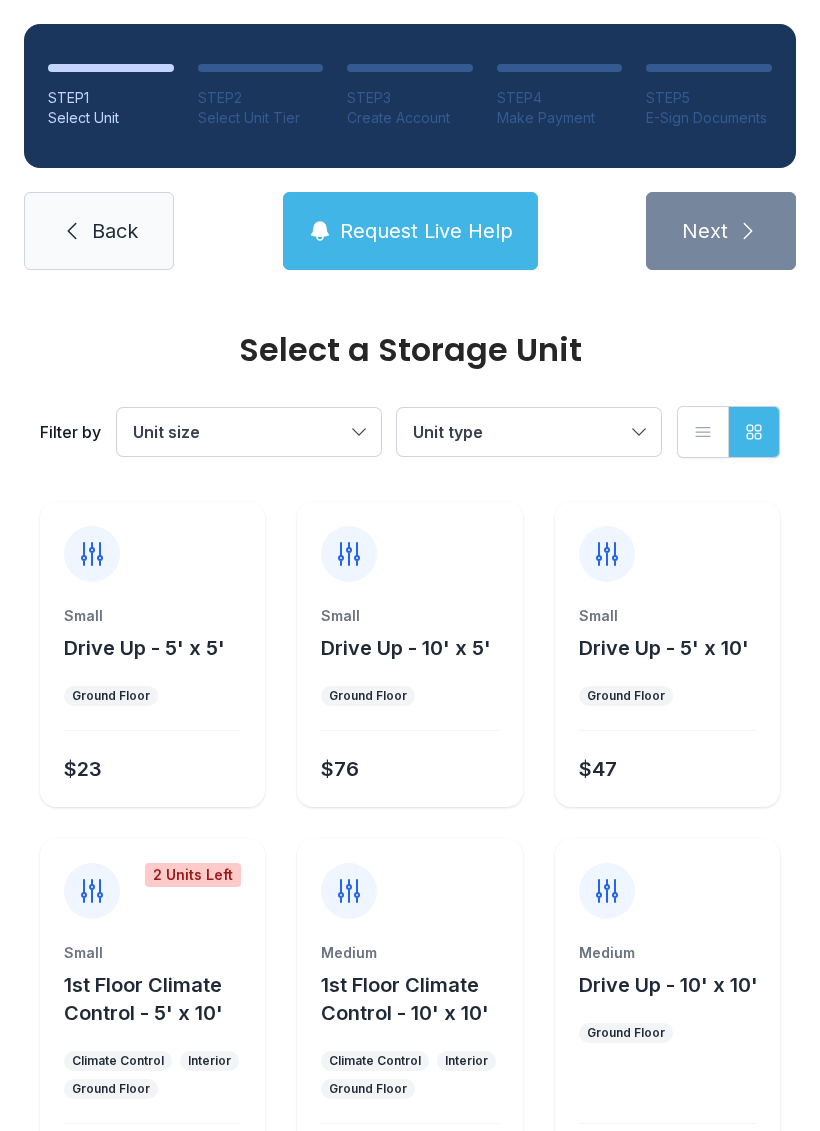 click on "Filter by Unit size Unit type List view Grid view" at bounding box center [410, 432] 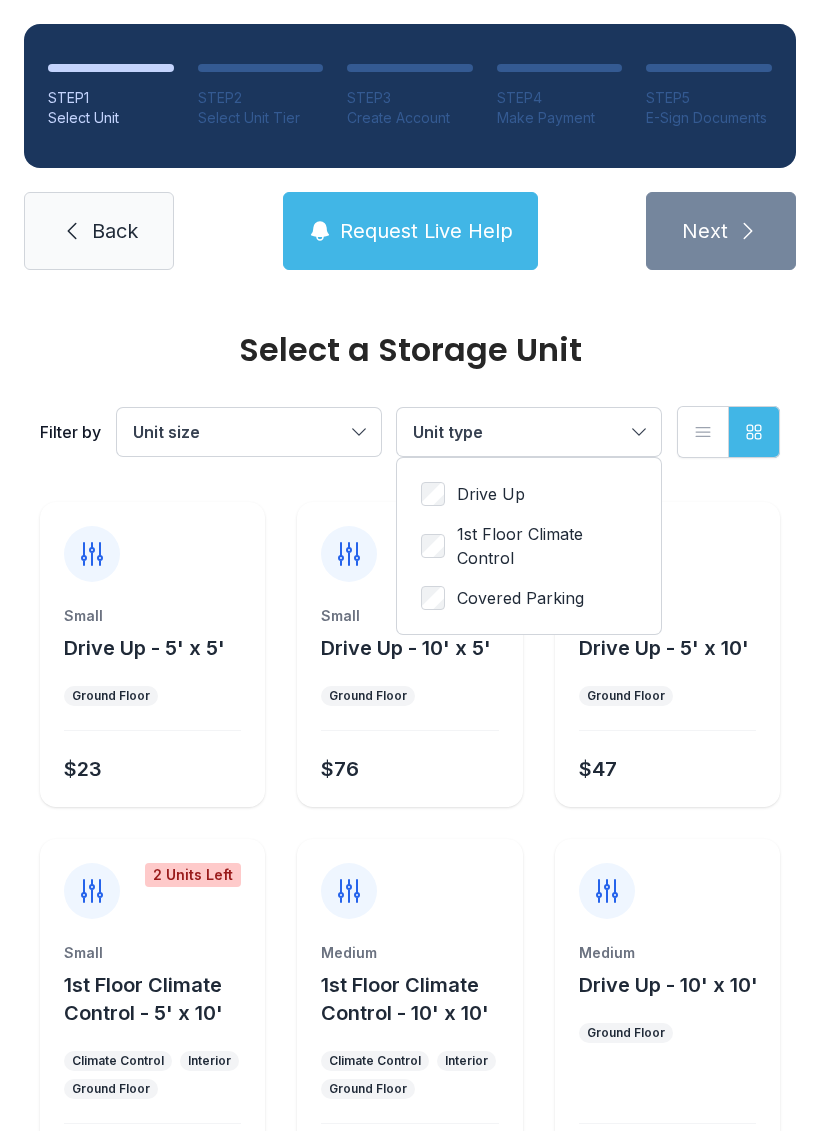 click on "Unit size" at bounding box center [239, 432] 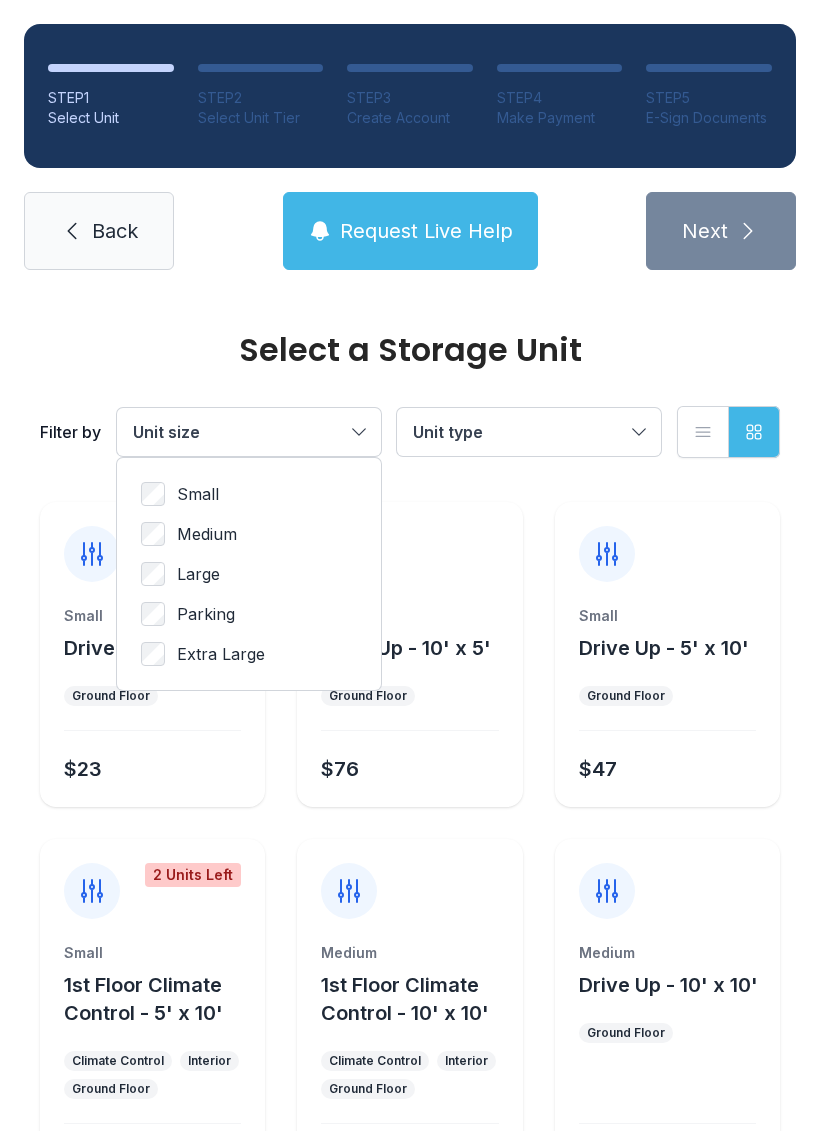 click on "Medium" at bounding box center (249, 494) 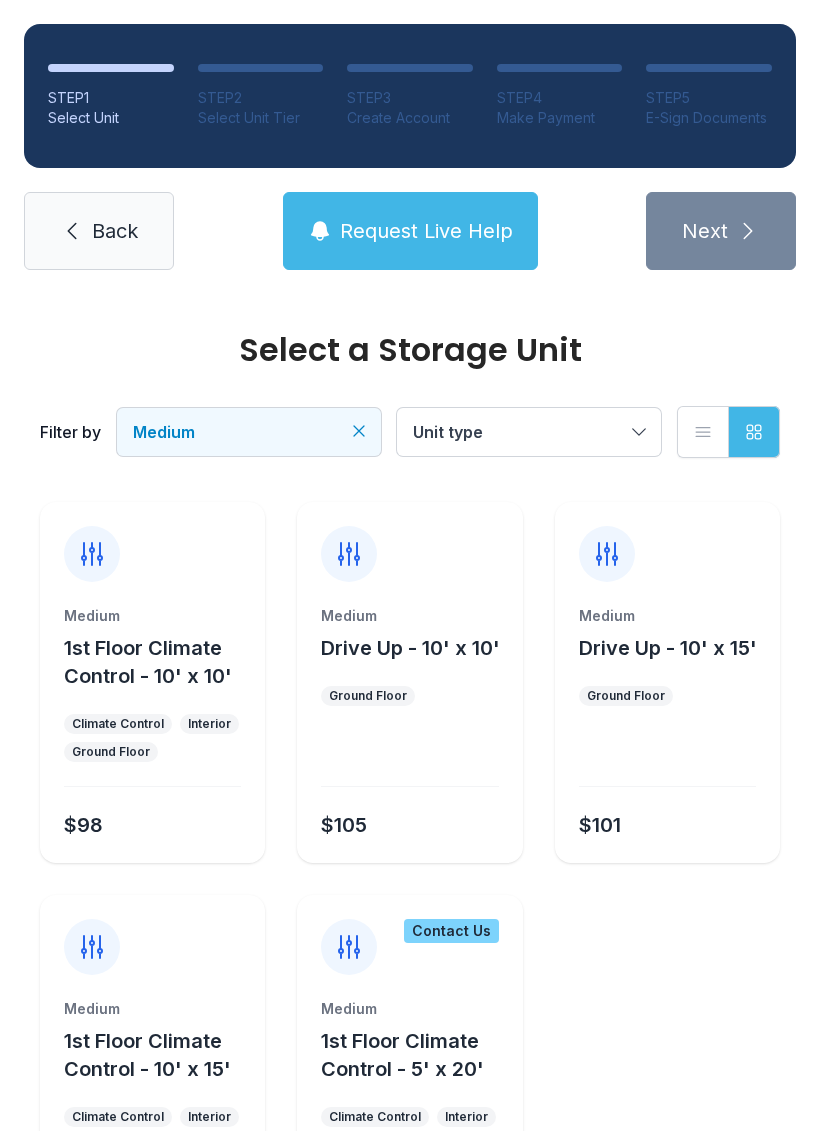 click on "1st Floor Climate Control - 10' x 10'" at bounding box center [148, 662] 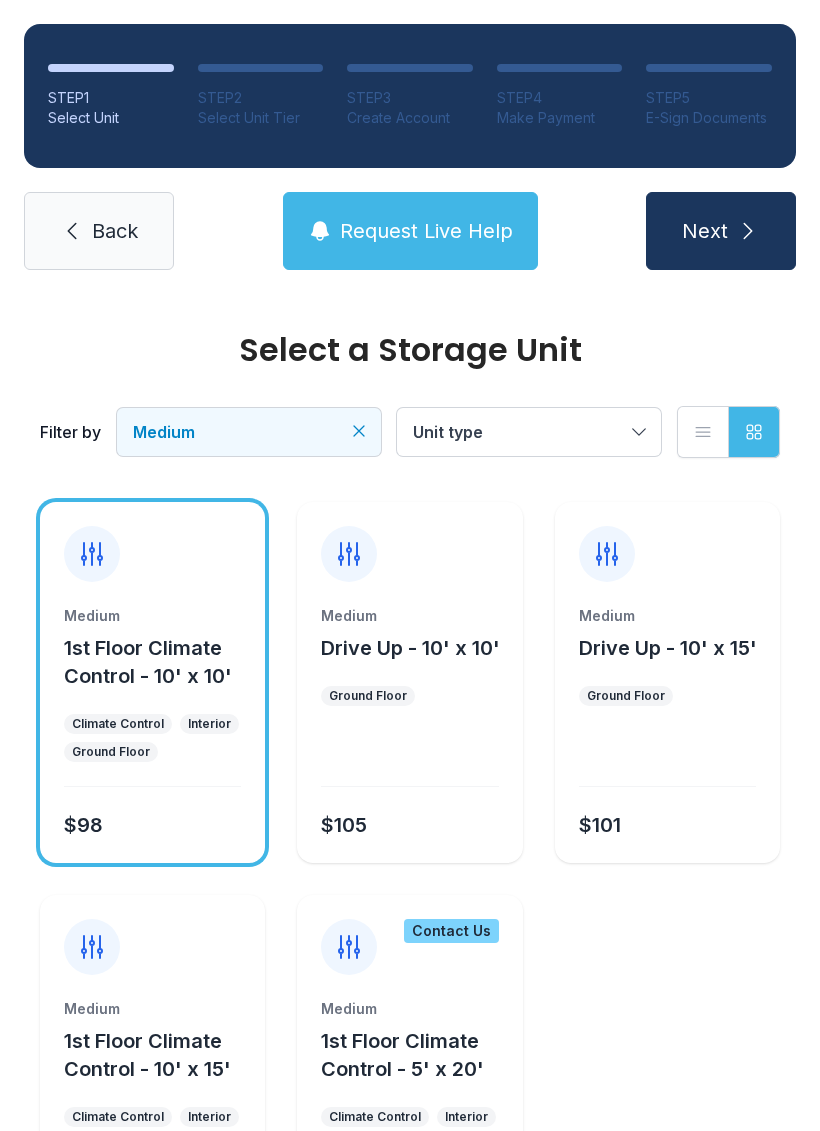 click on "Next" at bounding box center [721, 231] 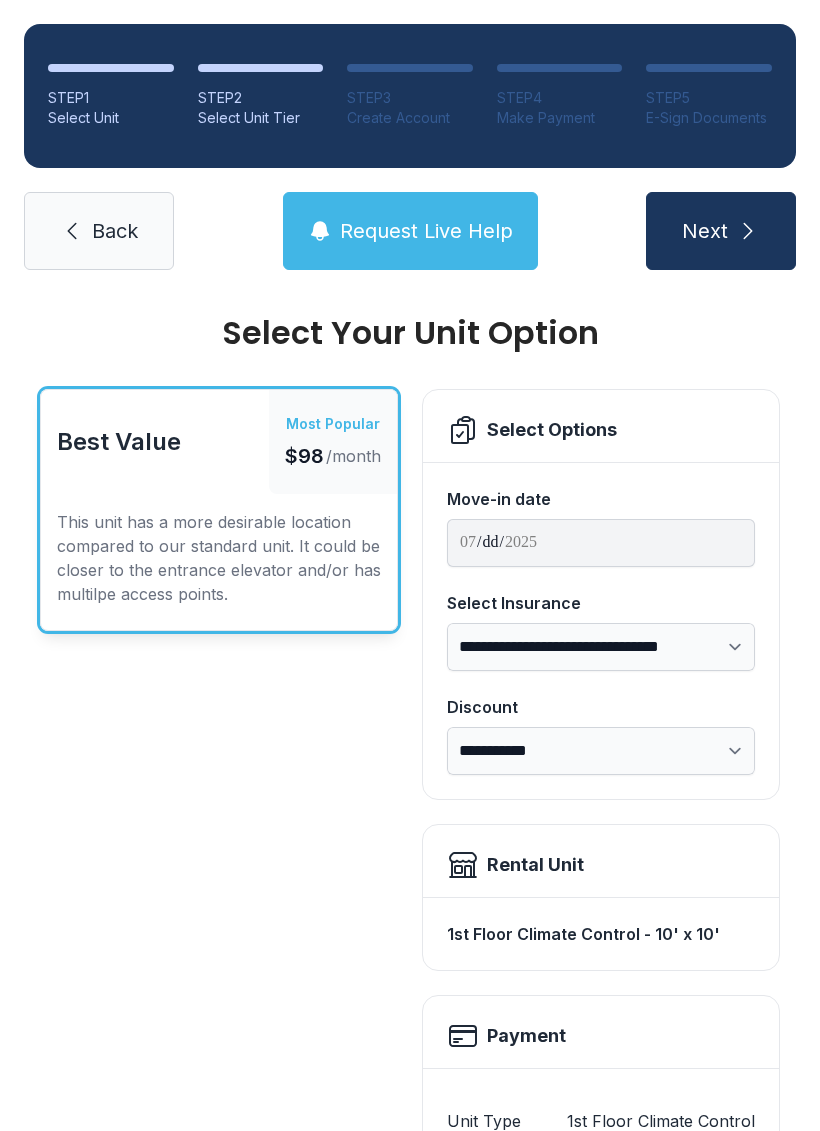 scroll, scrollTop: 14, scrollLeft: 0, axis: vertical 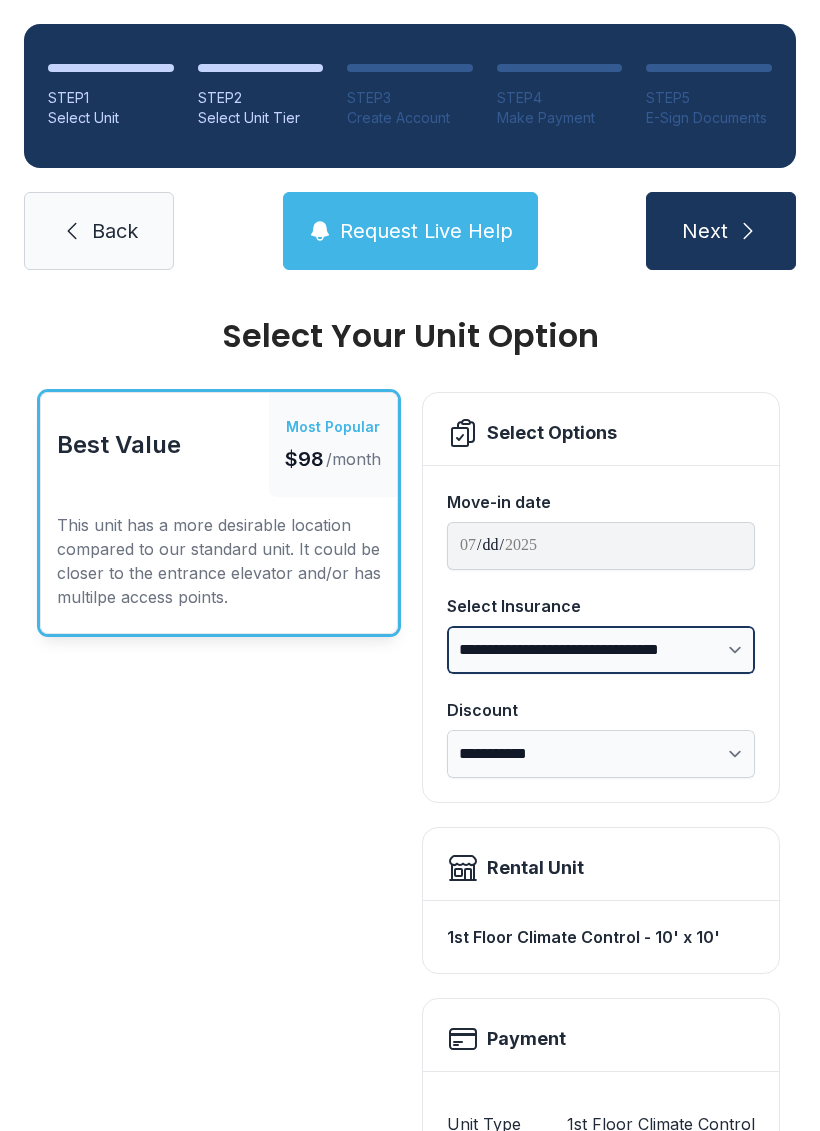 click on "**********" at bounding box center (601, 650) 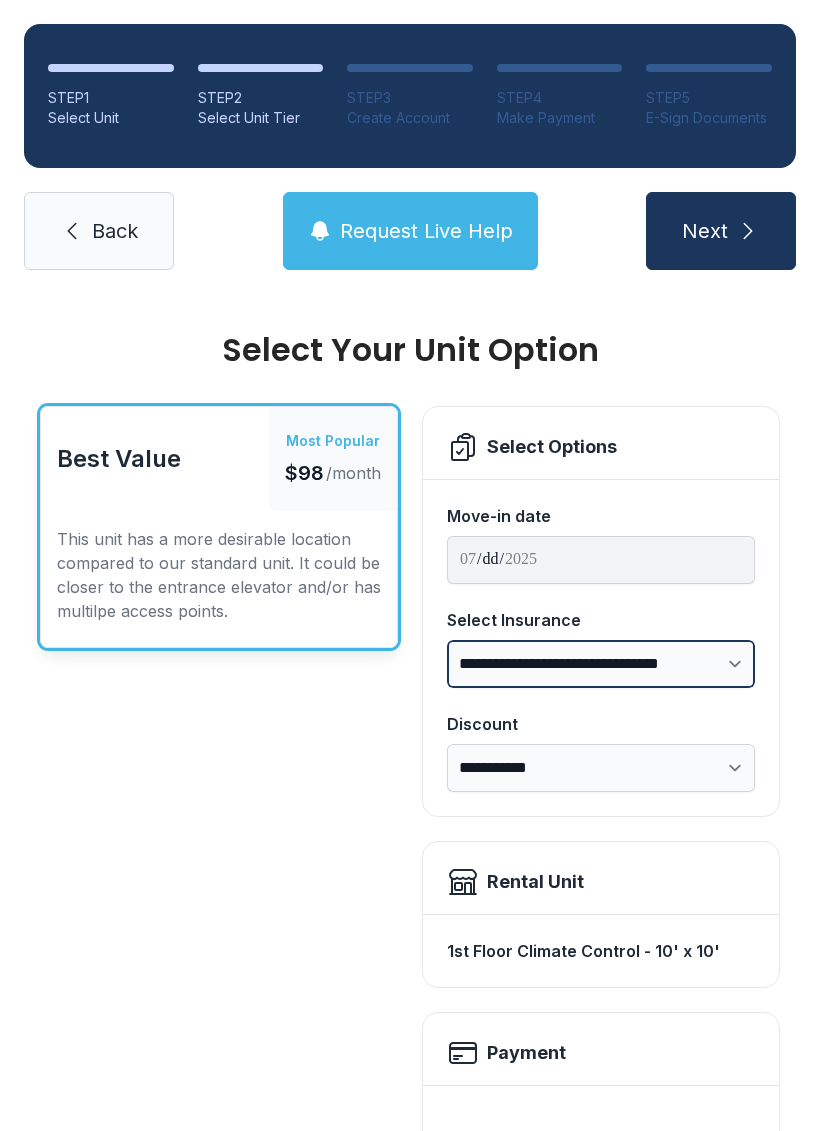 scroll, scrollTop: 0, scrollLeft: 0, axis: both 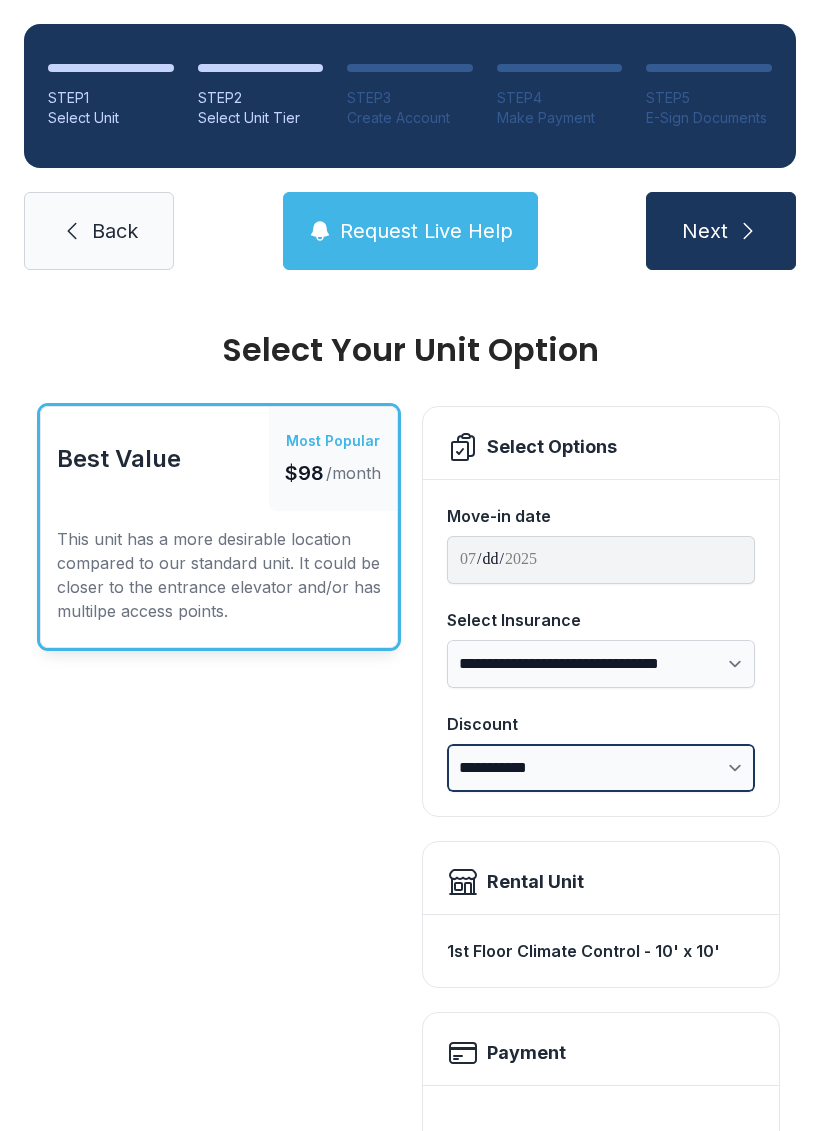 click on "**********" at bounding box center (601, 768) 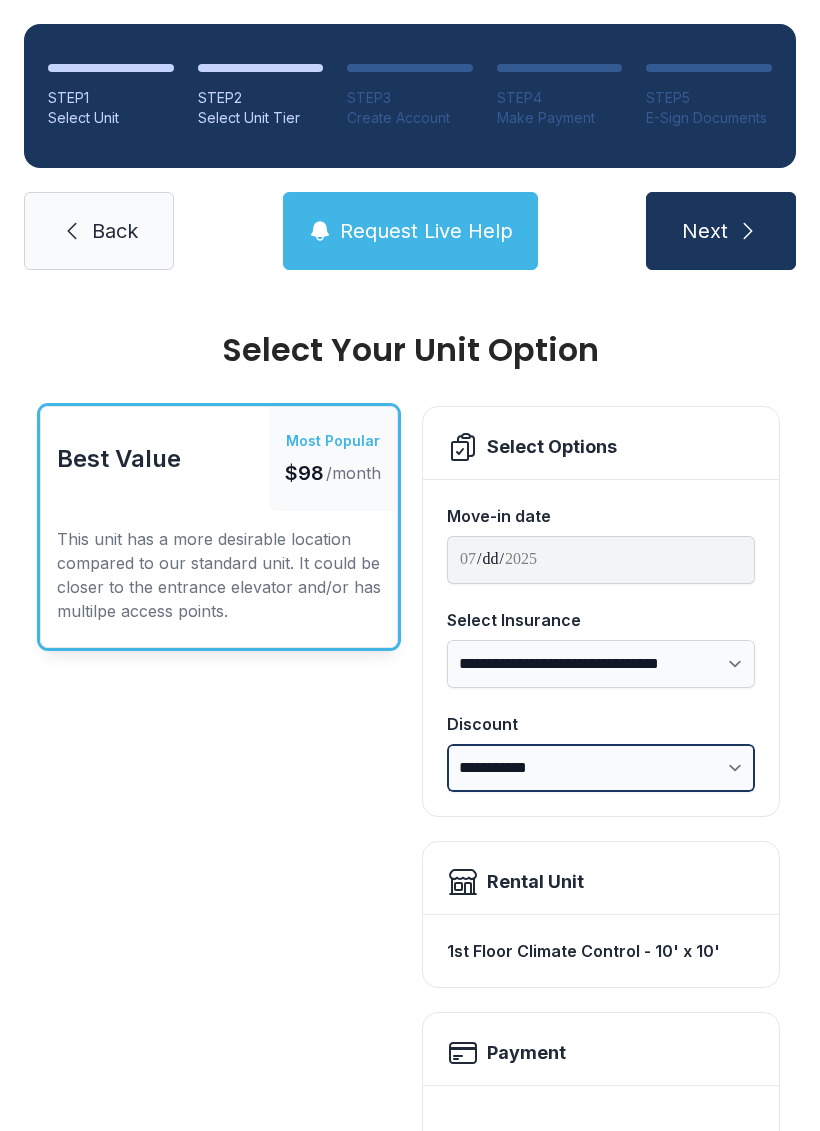 scroll, scrollTop: 0, scrollLeft: 0, axis: both 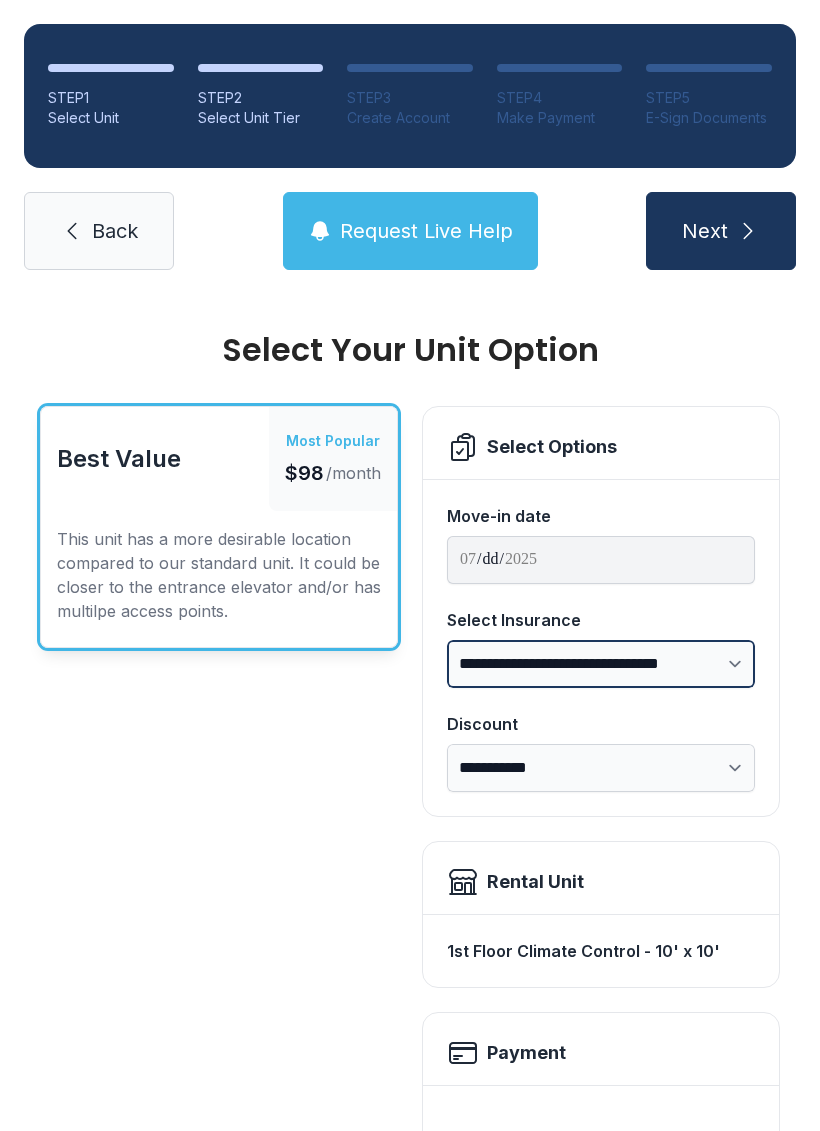 click on "**********" at bounding box center (601, 664) 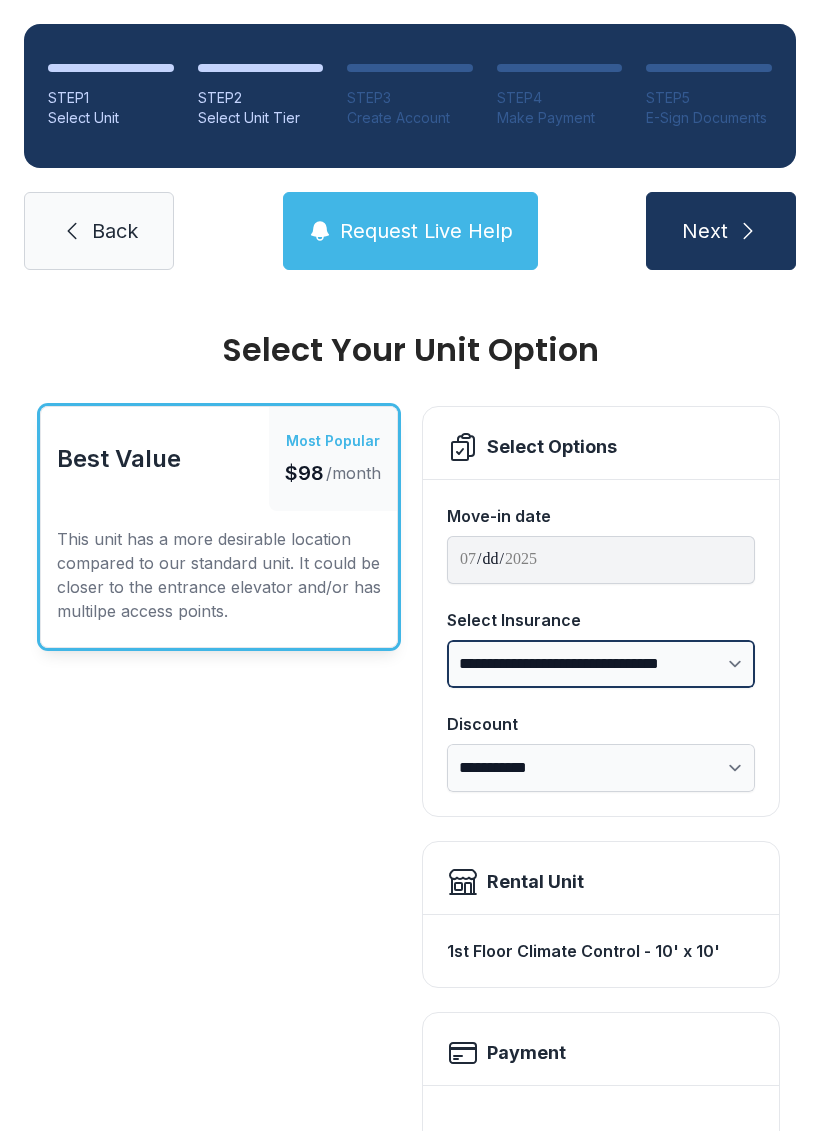 scroll, scrollTop: 0, scrollLeft: 0, axis: both 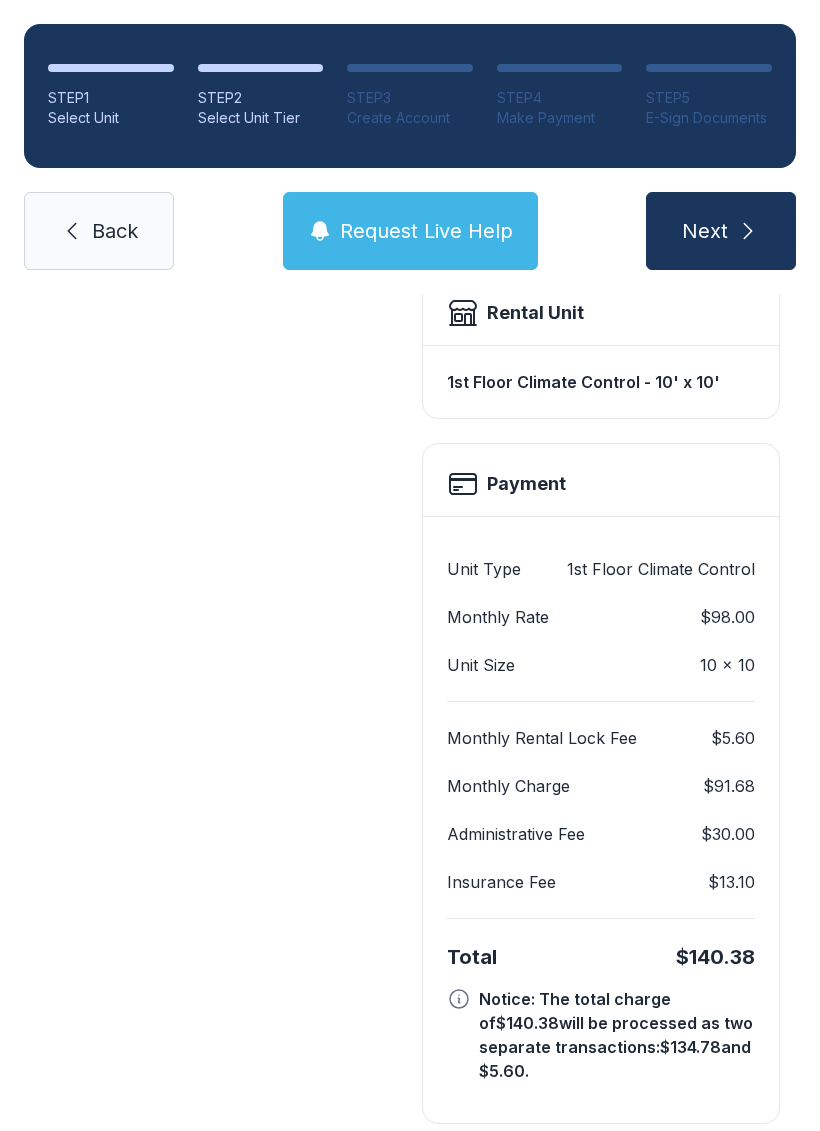 click at bounding box center [748, 231] 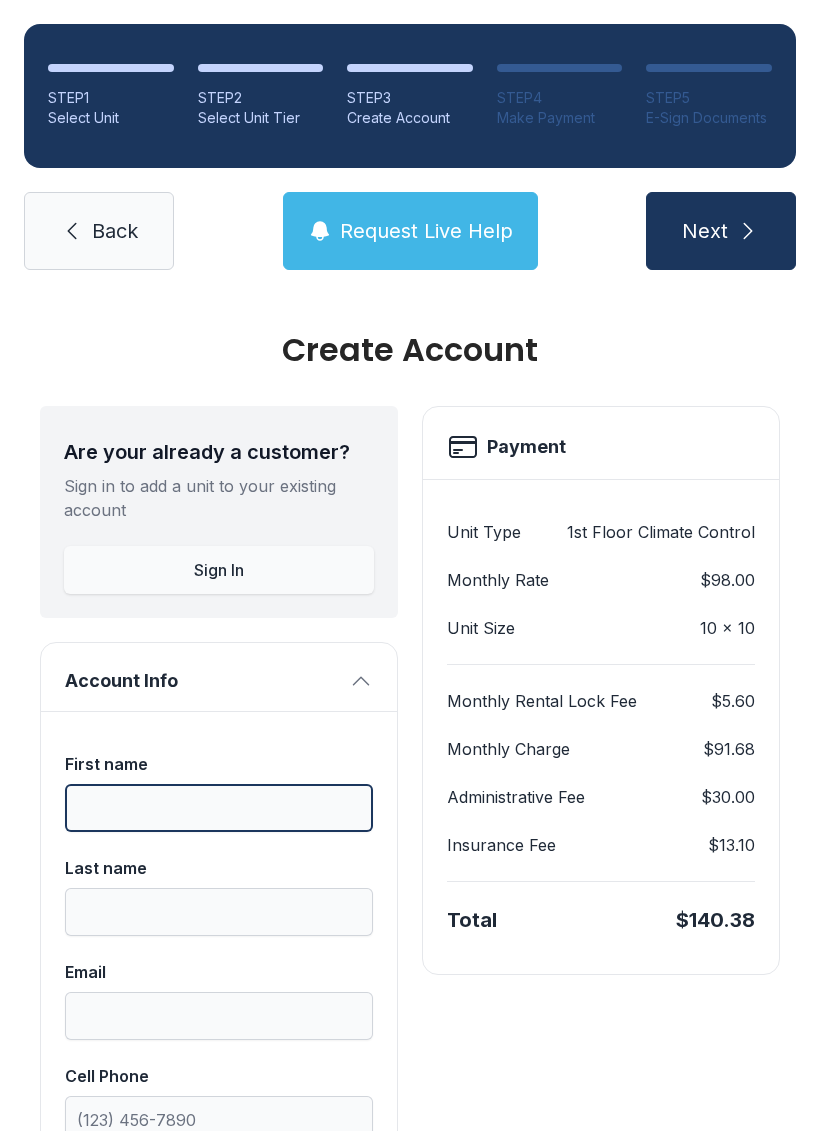 click on "First name" at bounding box center [219, 808] 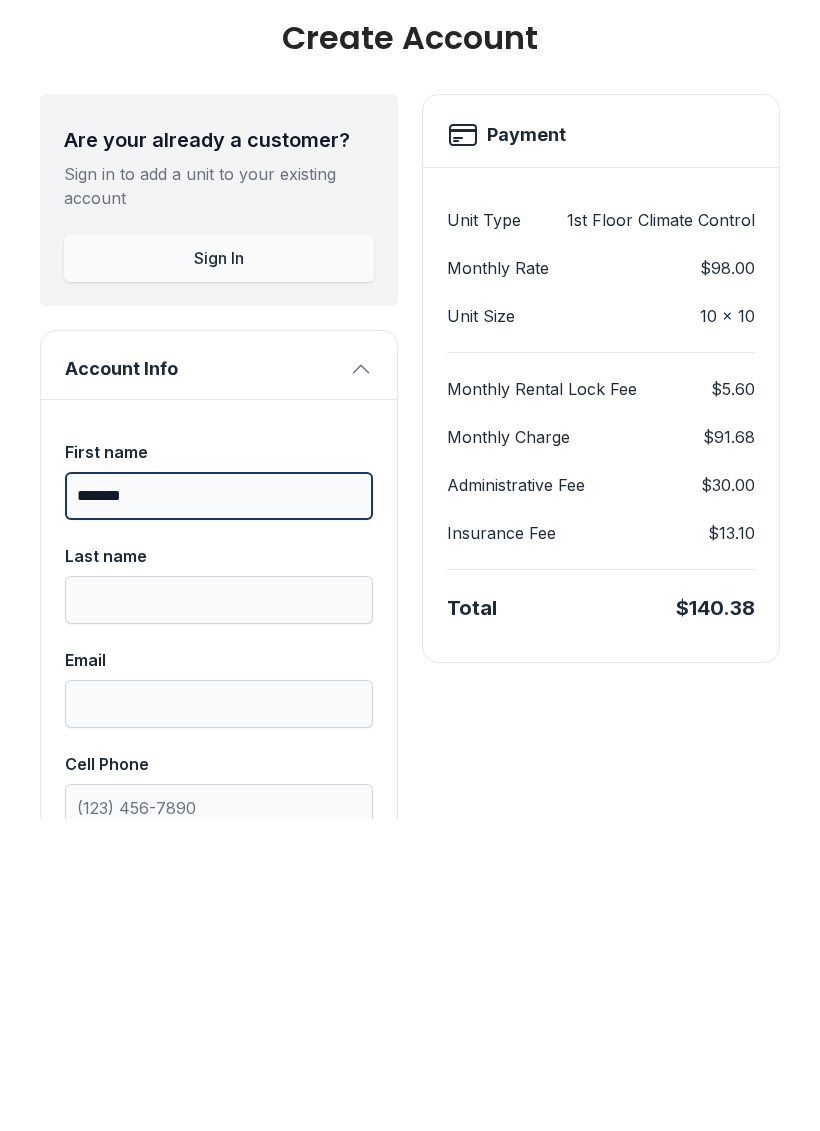 type on "*******" 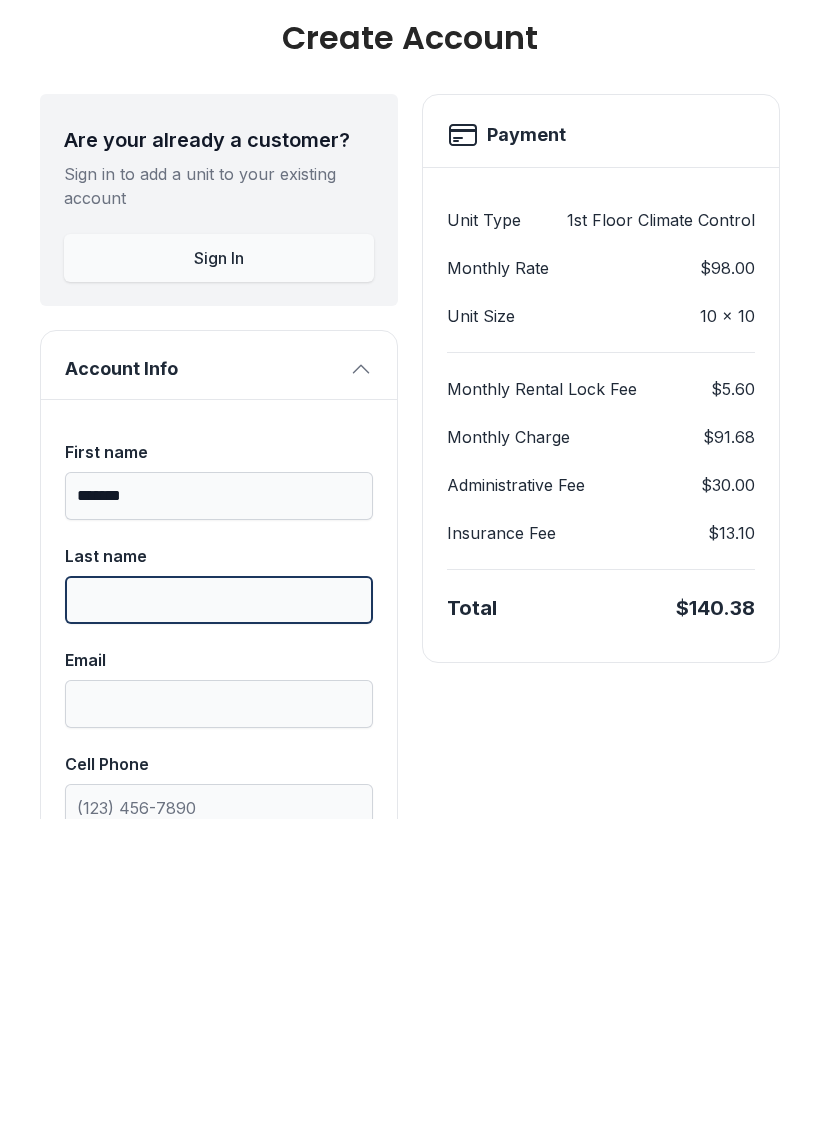 click on "Last name" at bounding box center [219, 912] 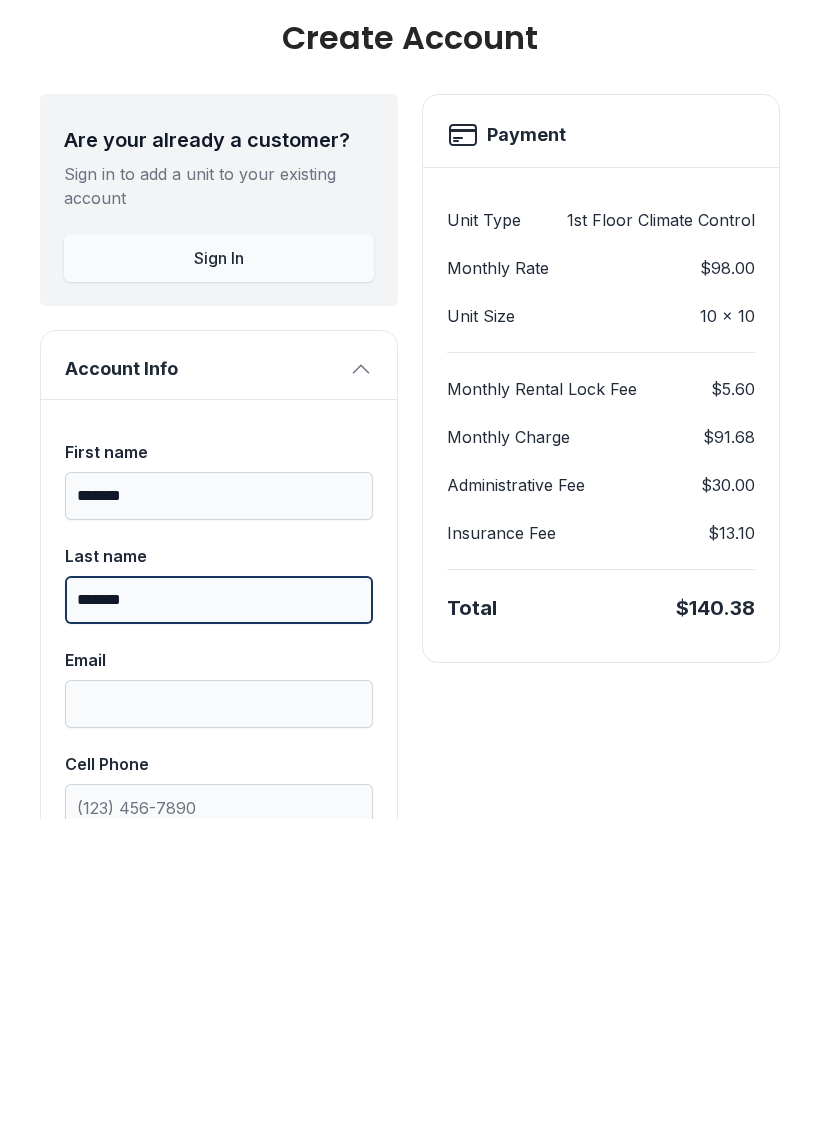 type on "*******" 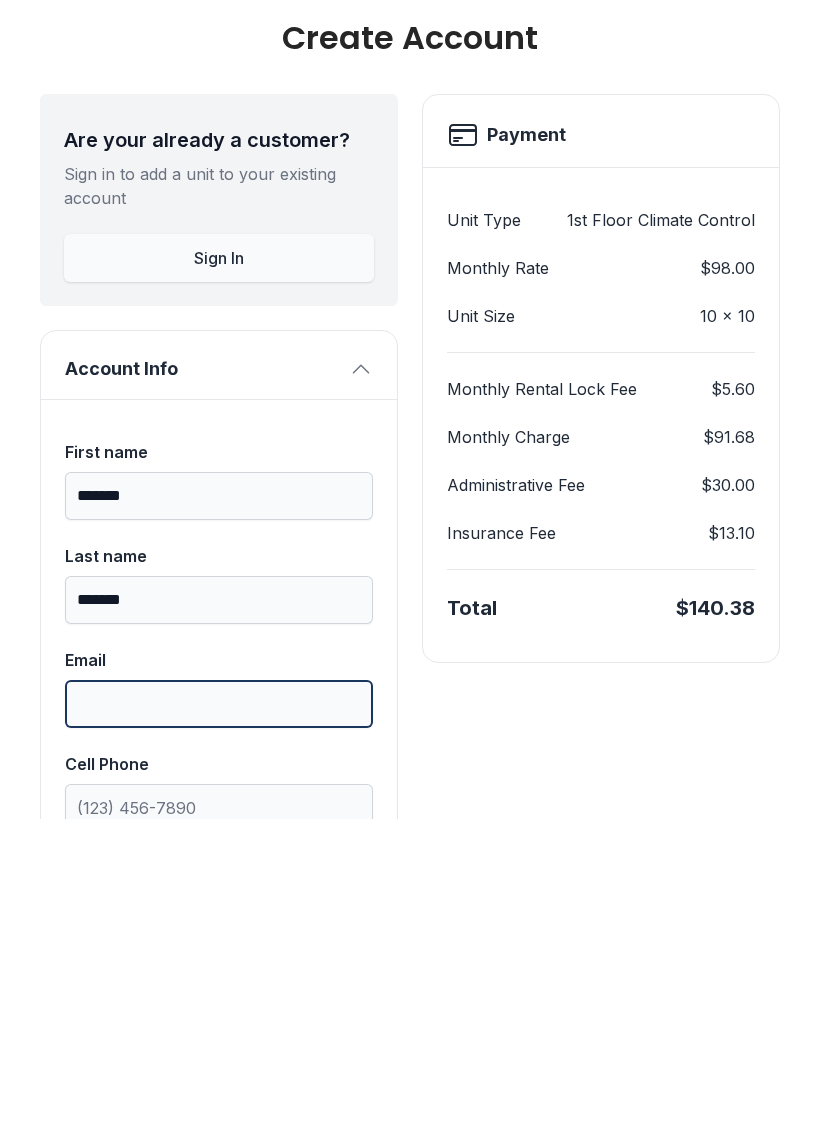 click on "Email" at bounding box center [219, 1016] 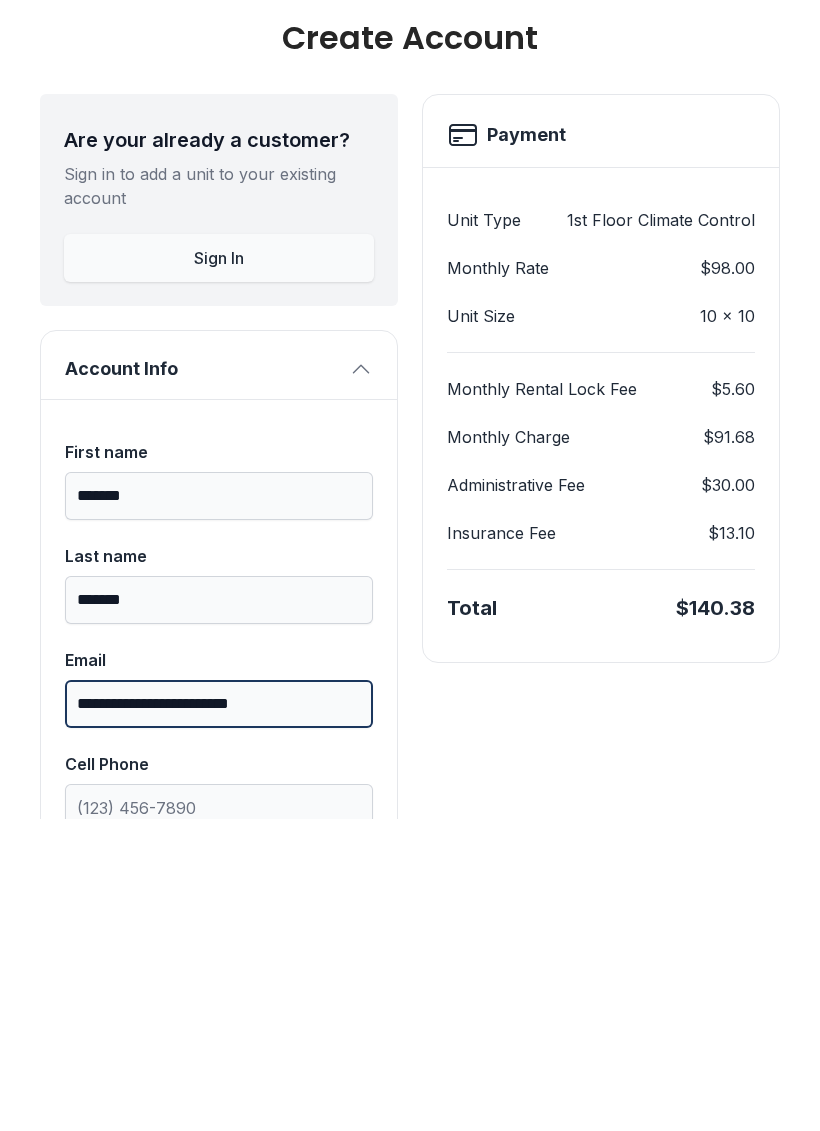 type on "**********" 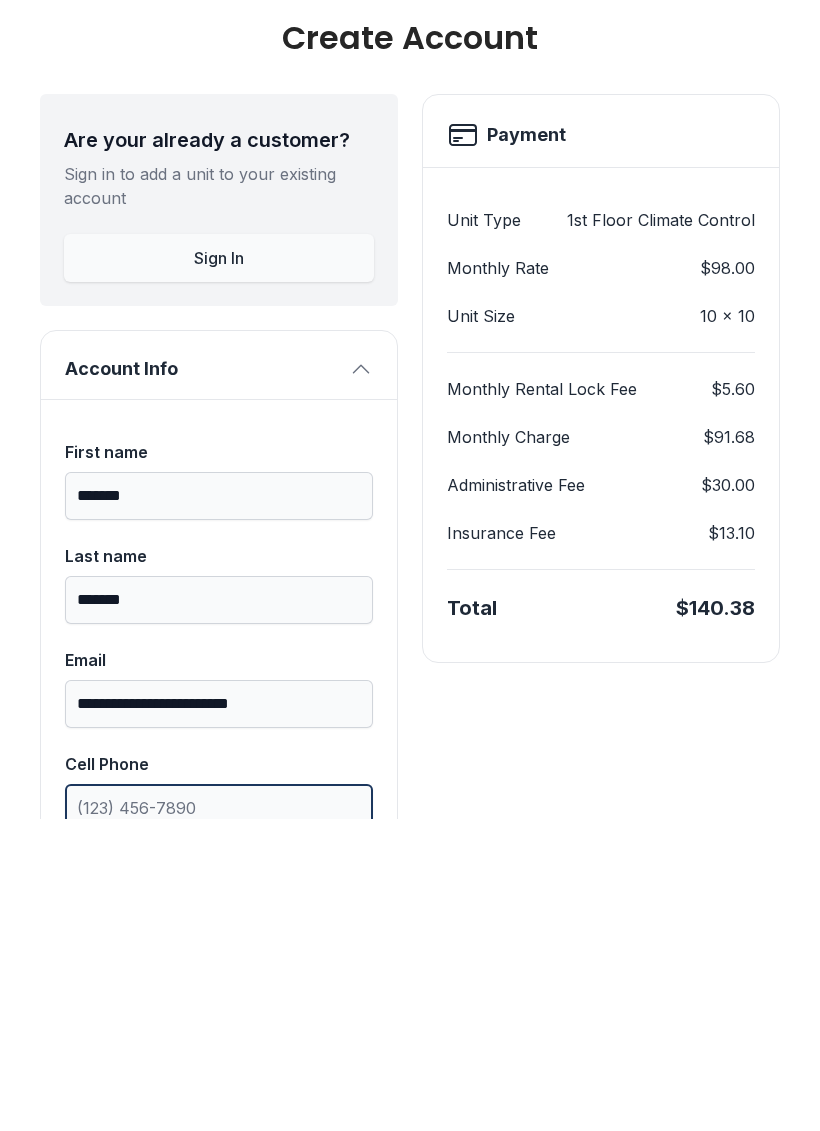 click on "Cell Phone" at bounding box center [219, 1120] 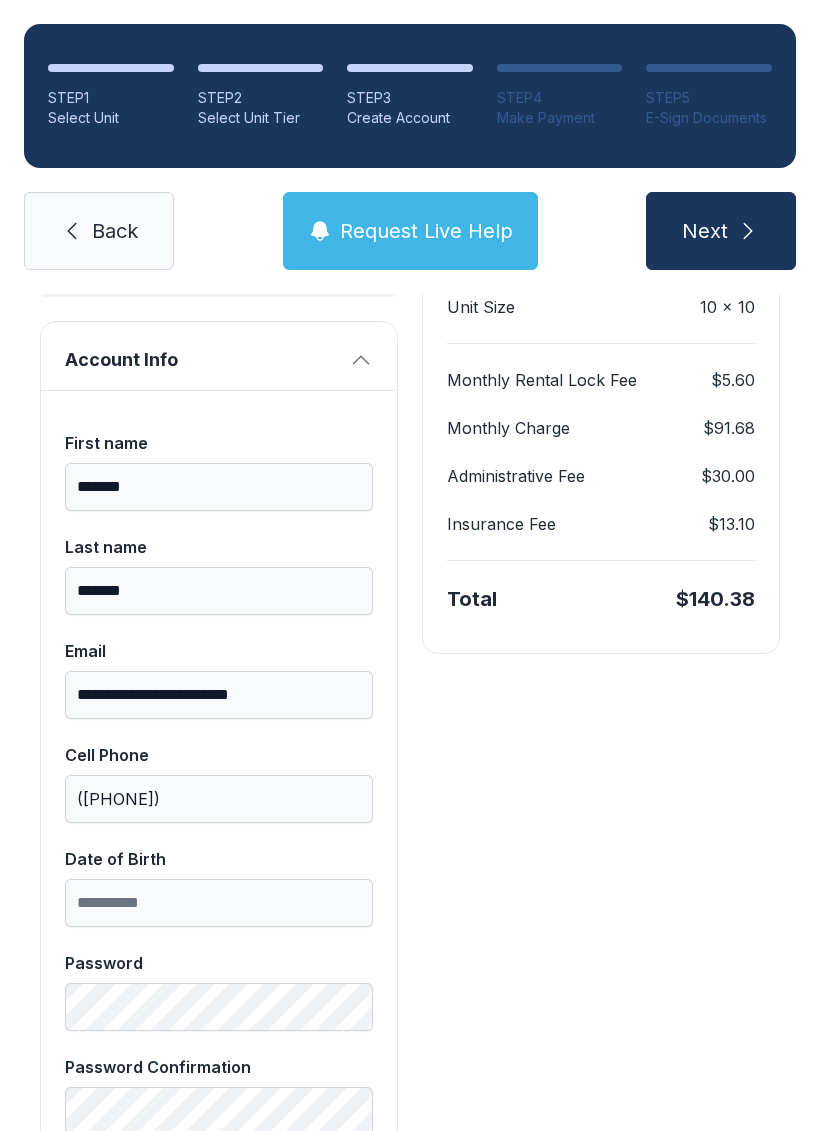scroll, scrollTop: 340, scrollLeft: 0, axis: vertical 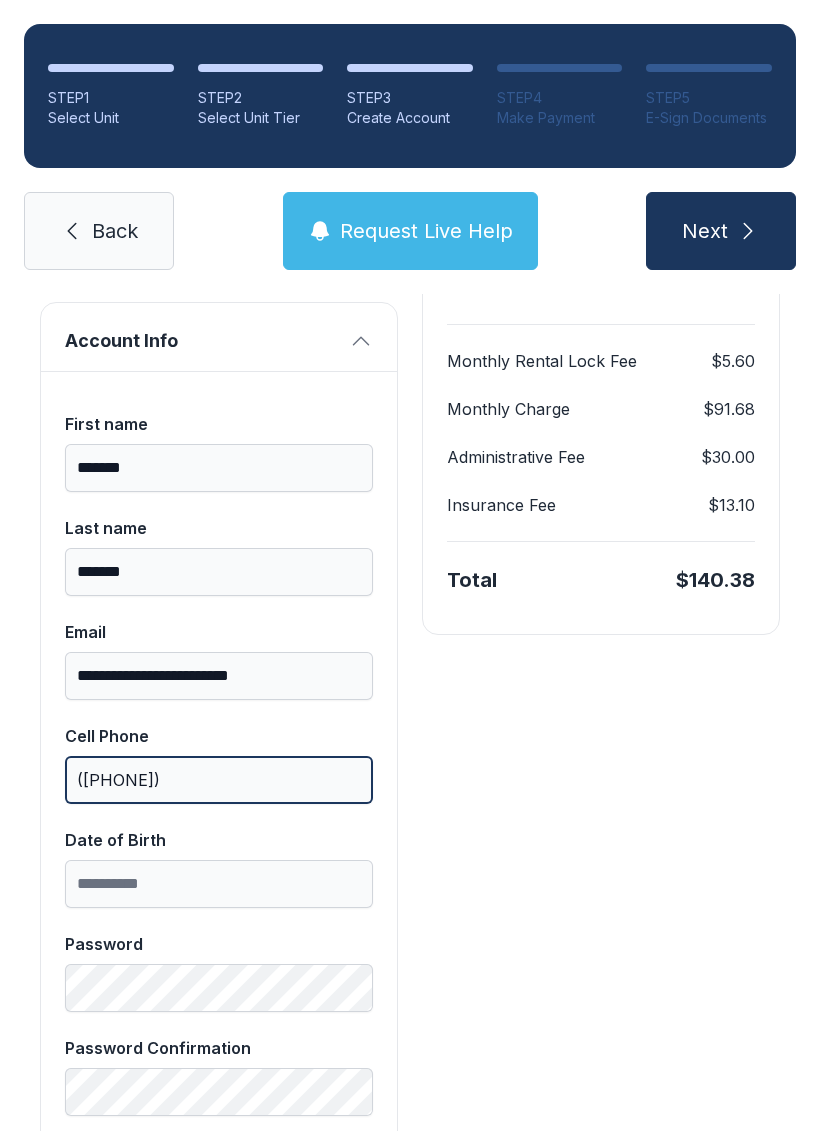 type on "([PHONE])" 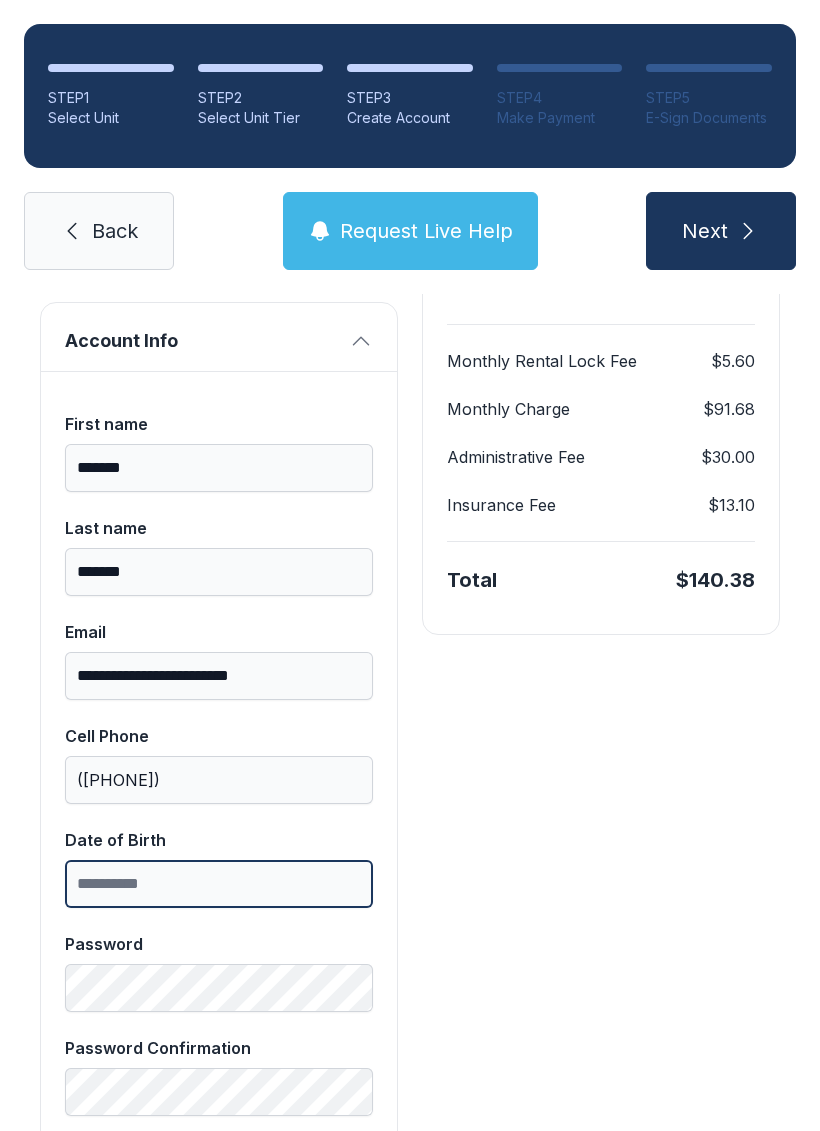 click on "Date of Birth" at bounding box center [219, 884] 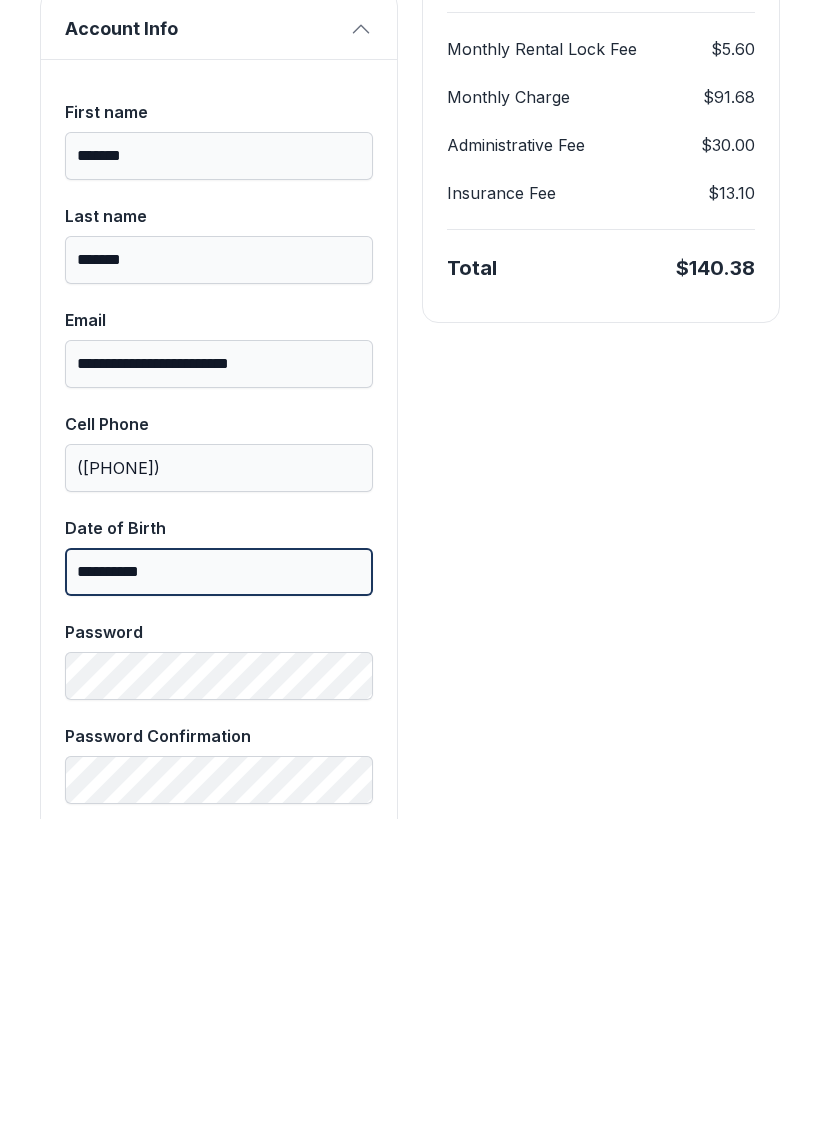 type on "**********" 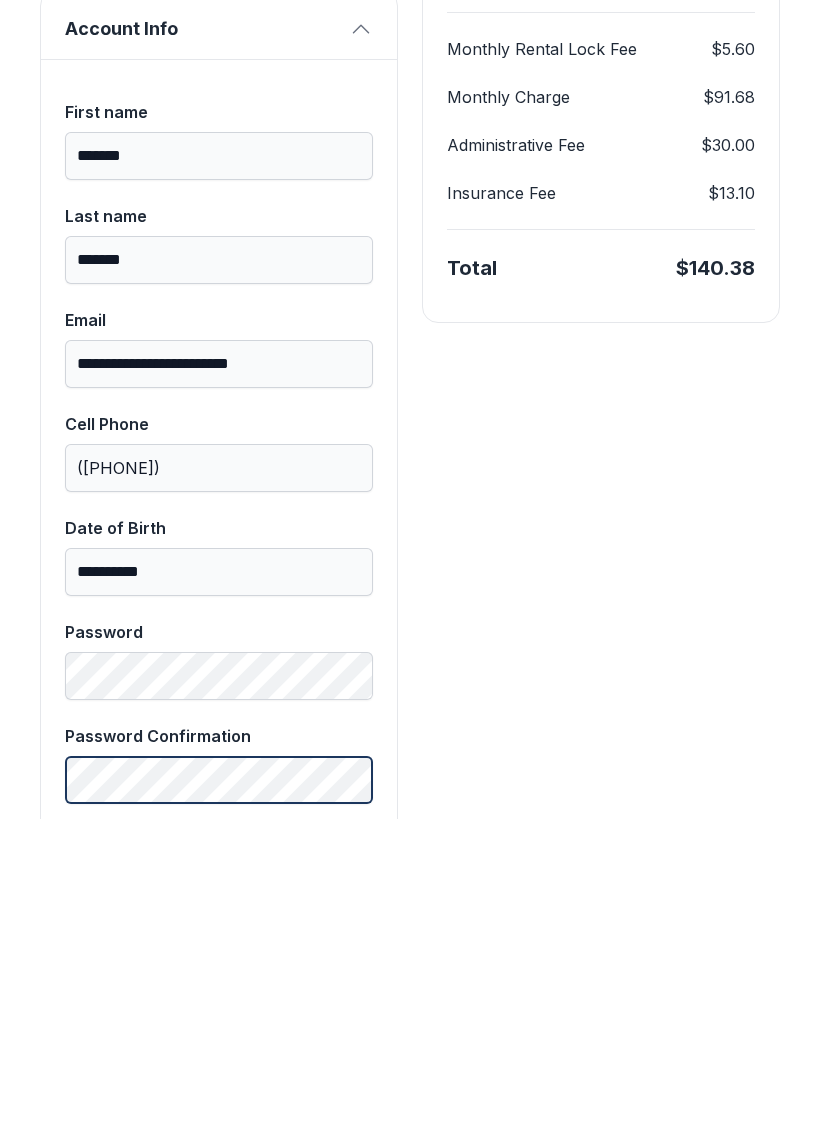click on "Next" at bounding box center [721, 231] 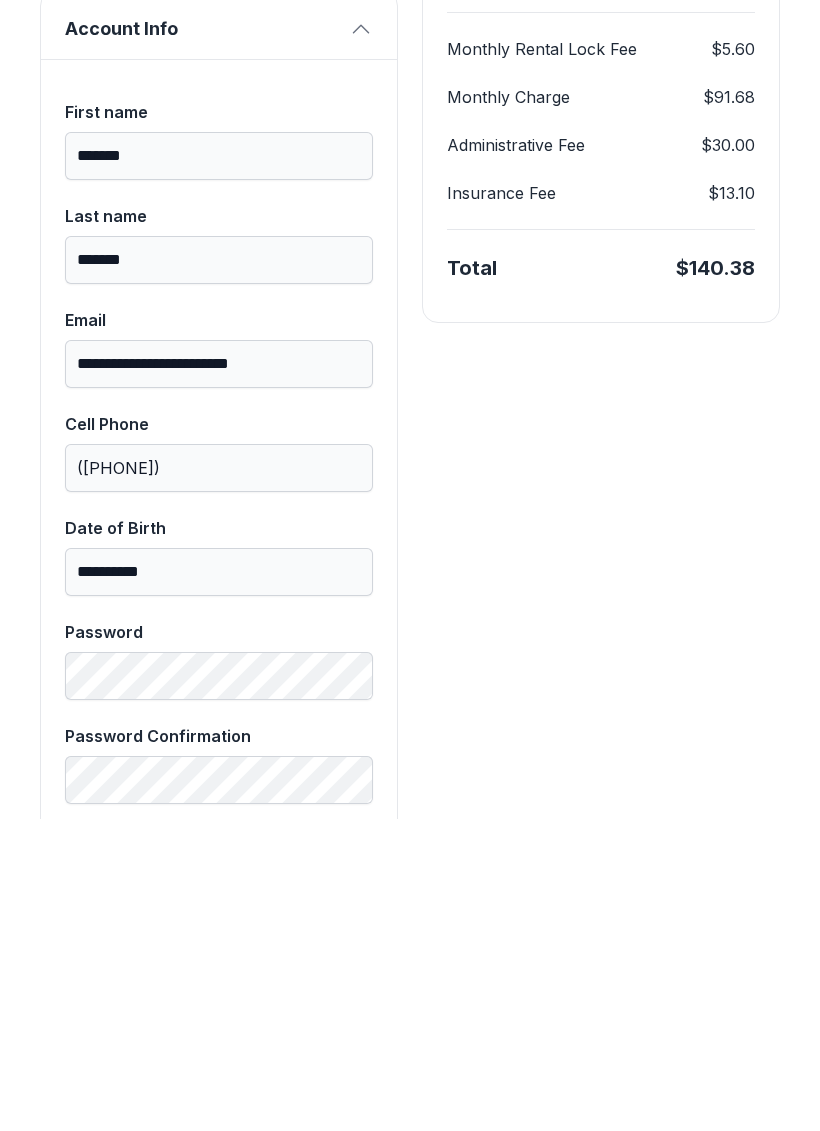 type on "*" 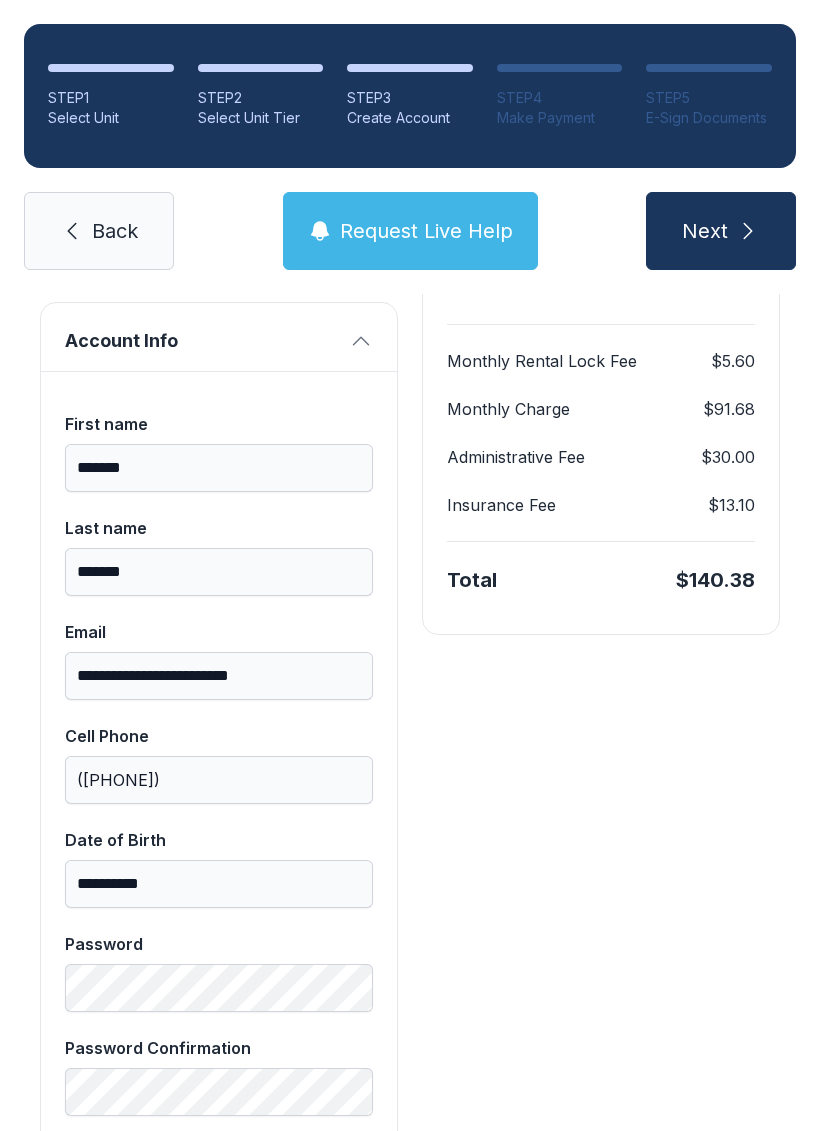 click on "Next" at bounding box center (721, 231) 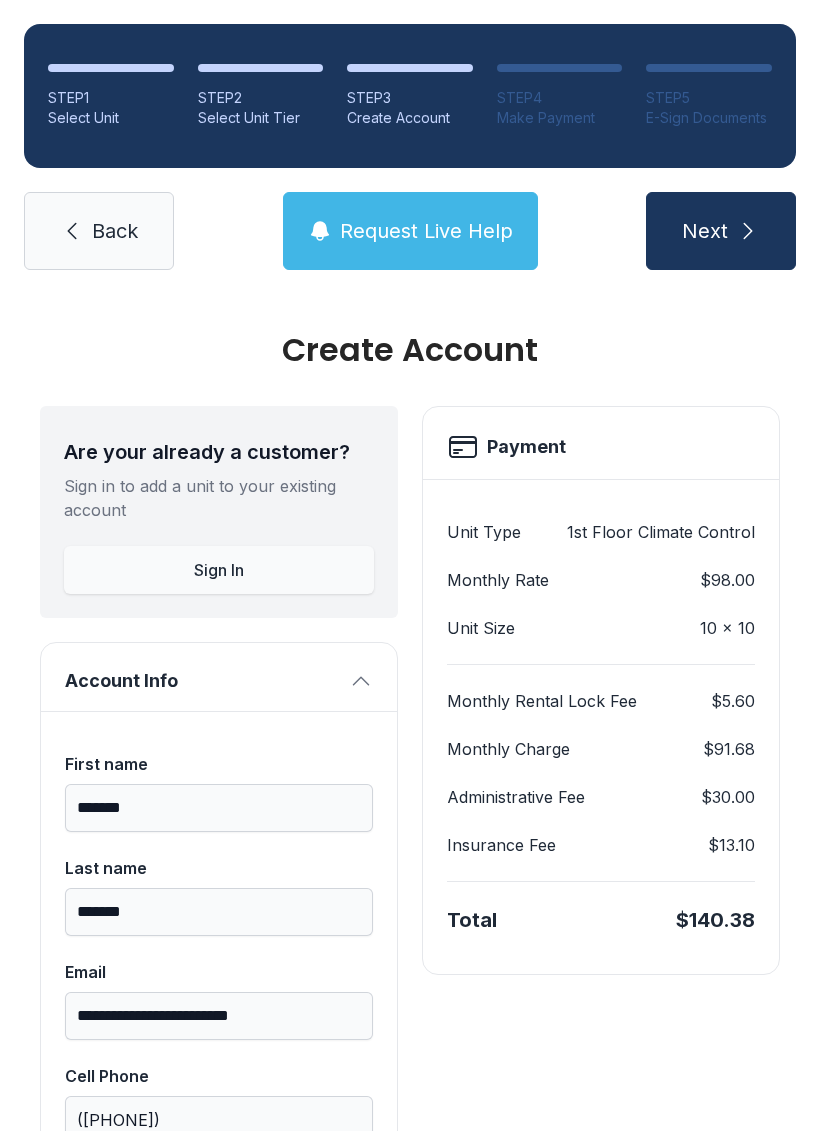 scroll, scrollTop: 0, scrollLeft: 0, axis: both 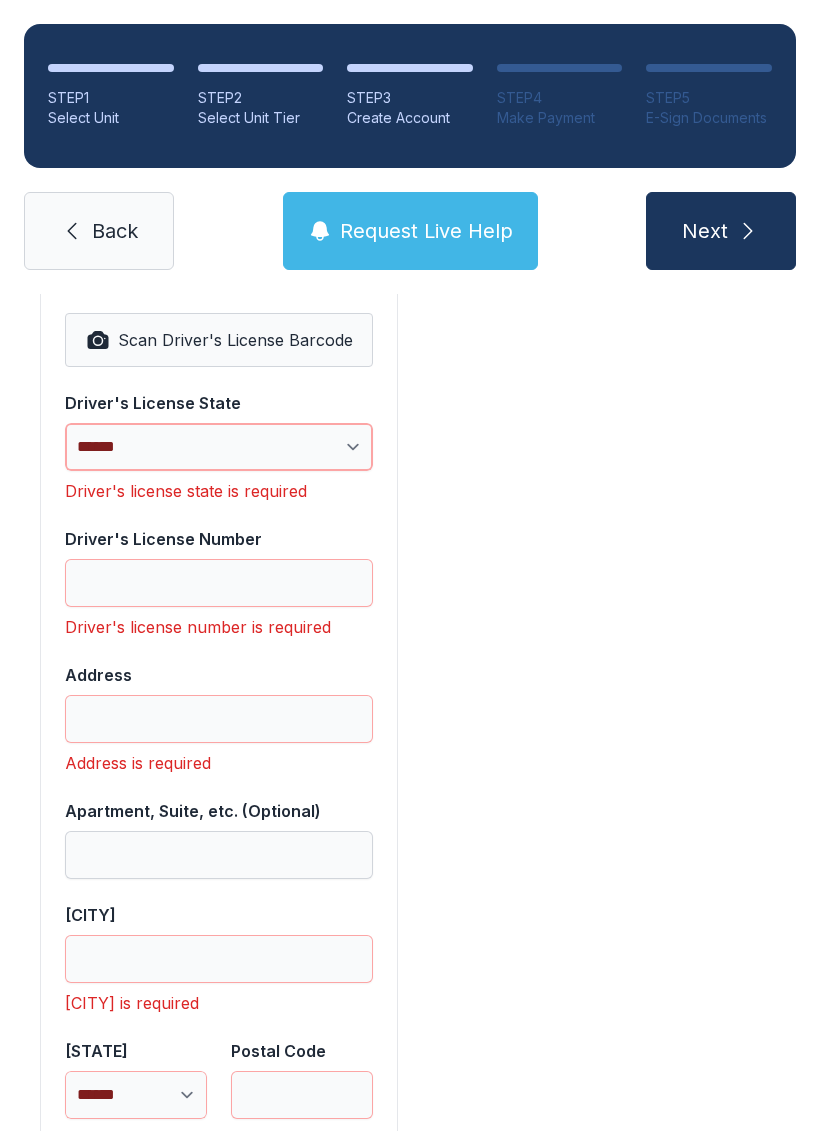 click on "**********" at bounding box center (219, 447) 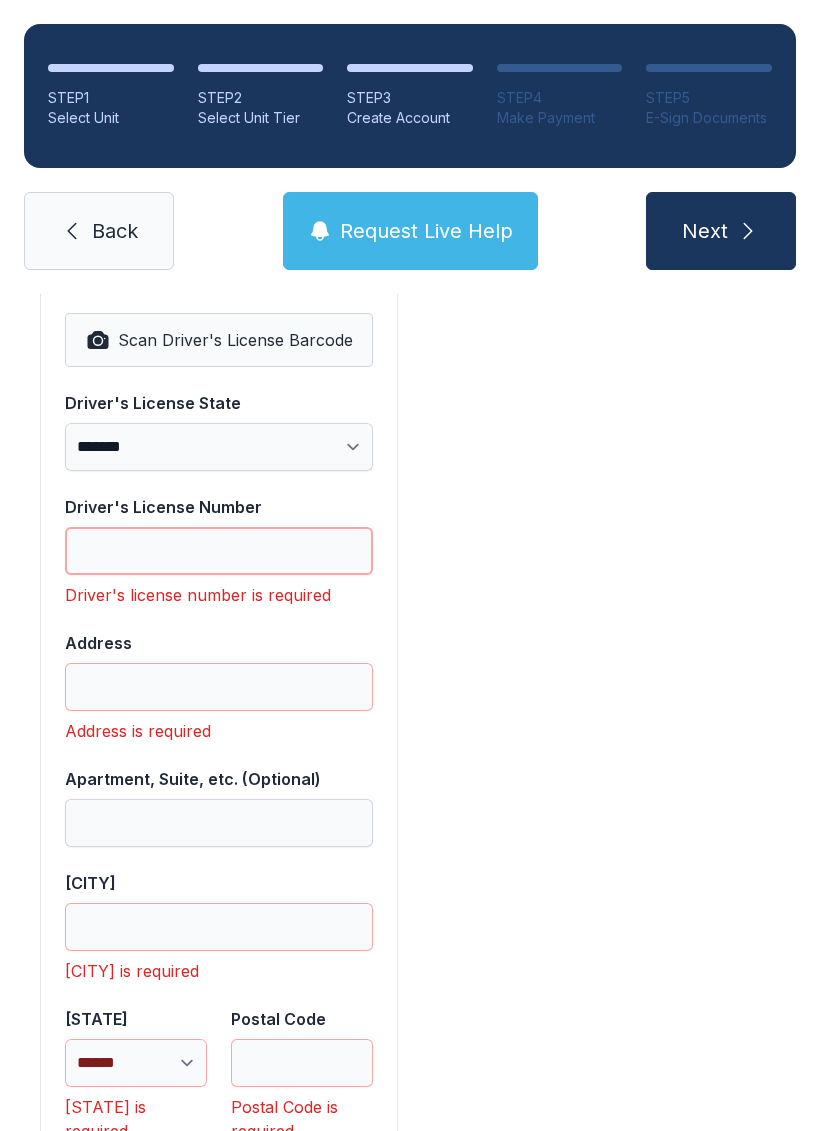 click on "Driver's License Number" at bounding box center [219, 551] 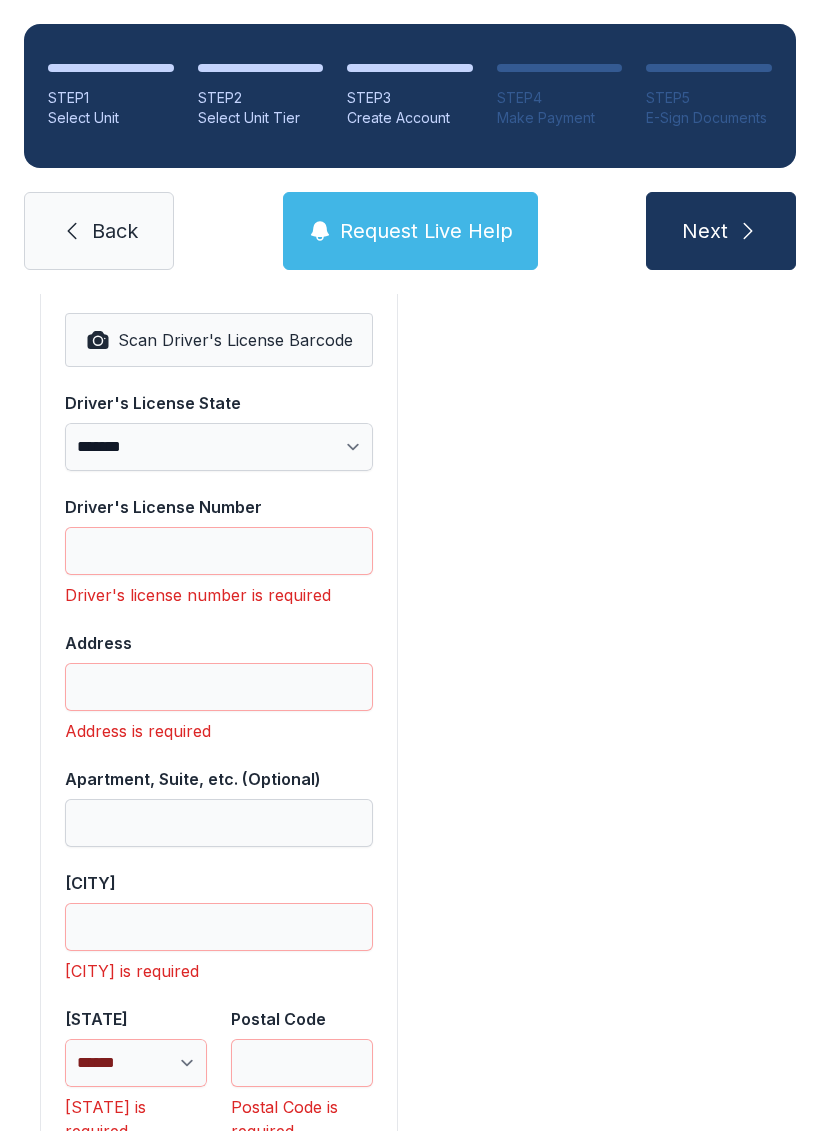 click on "Scan Driver's License Barcode" at bounding box center [235, 340] 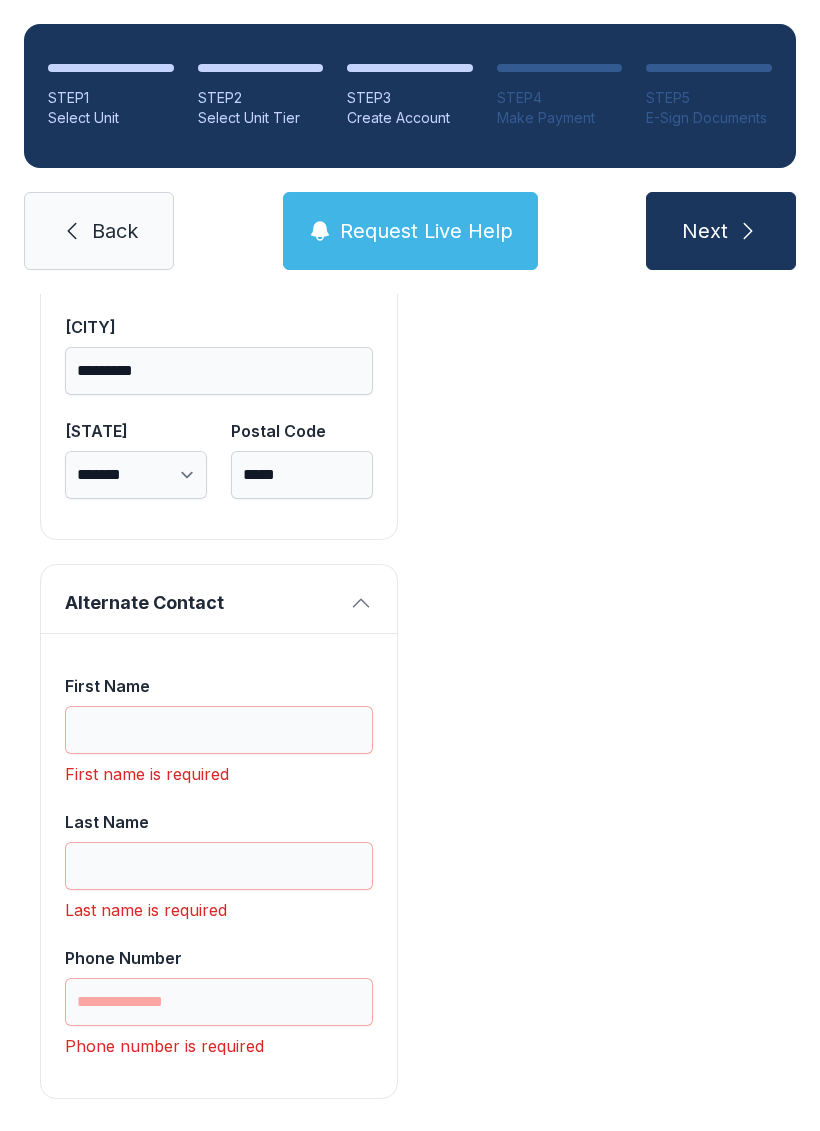 scroll, scrollTop: 1809, scrollLeft: 0, axis: vertical 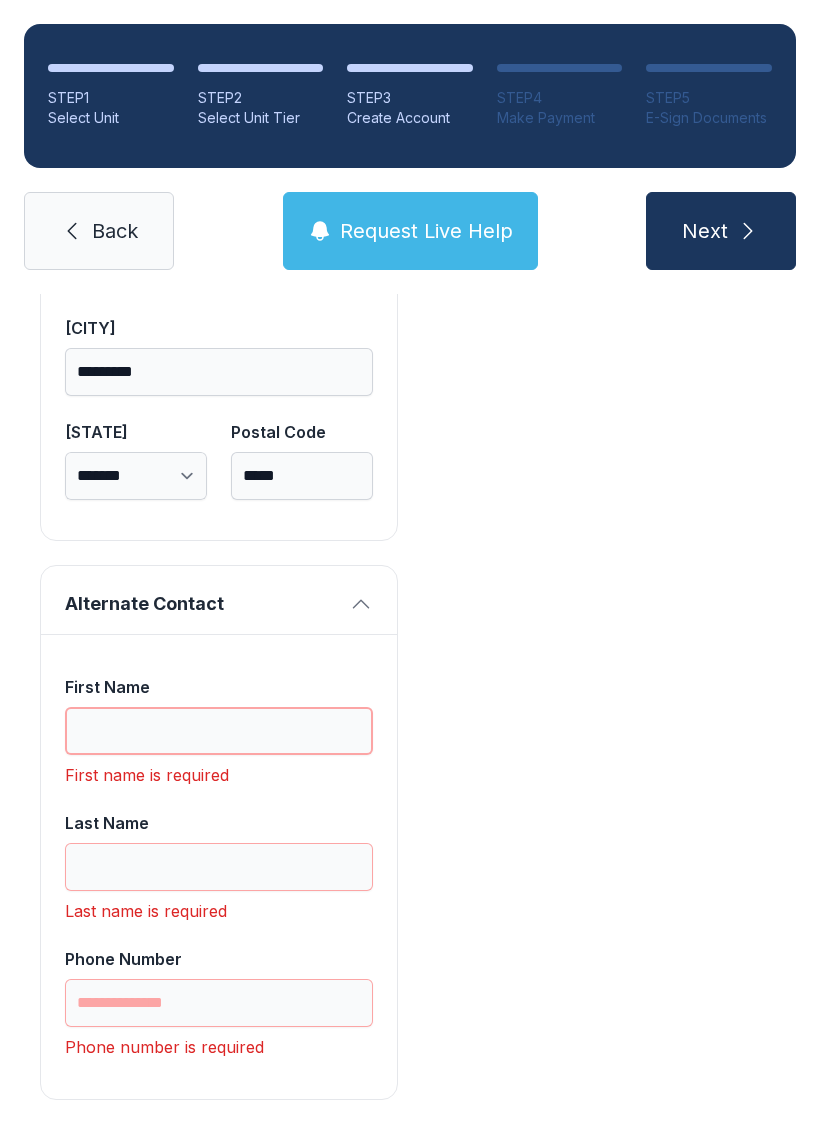 click on "First Name" at bounding box center [219, 731] 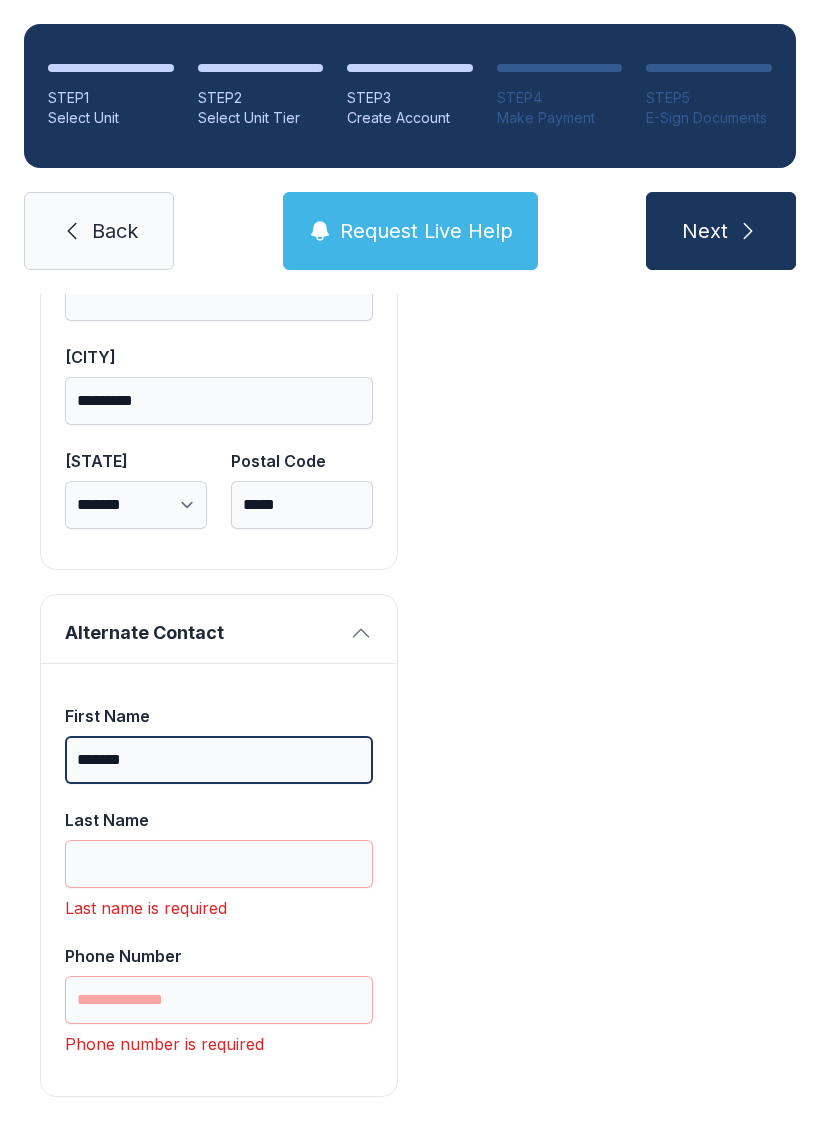 scroll, scrollTop: 1777, scrollLeft: 0, axis: vertical 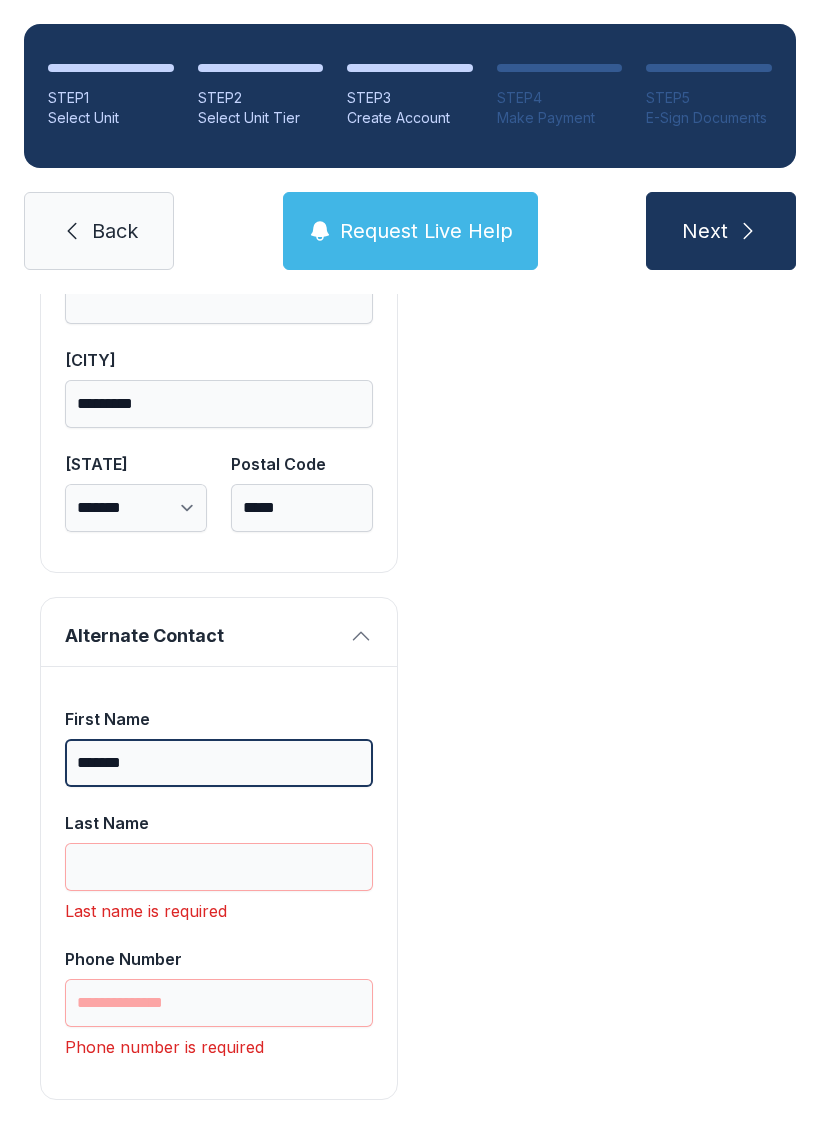 type on "*******" 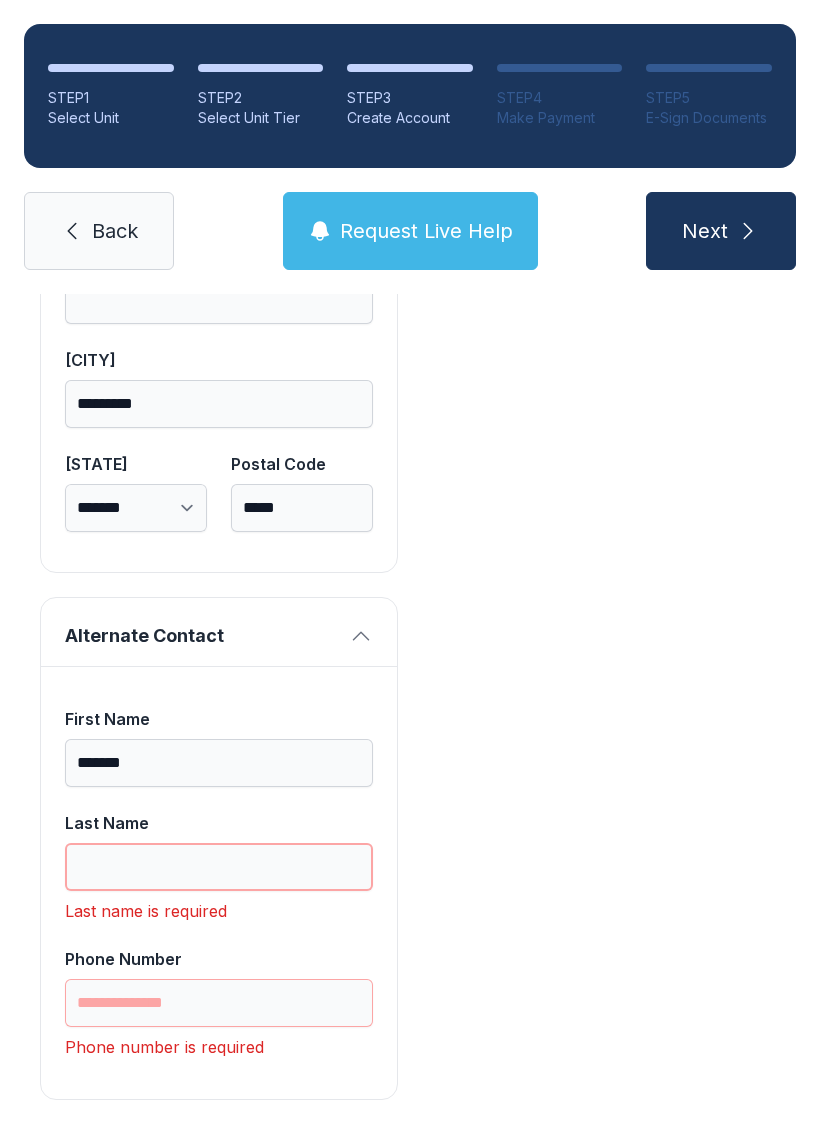 click on "Last Name" at bounding box center [219, 867] 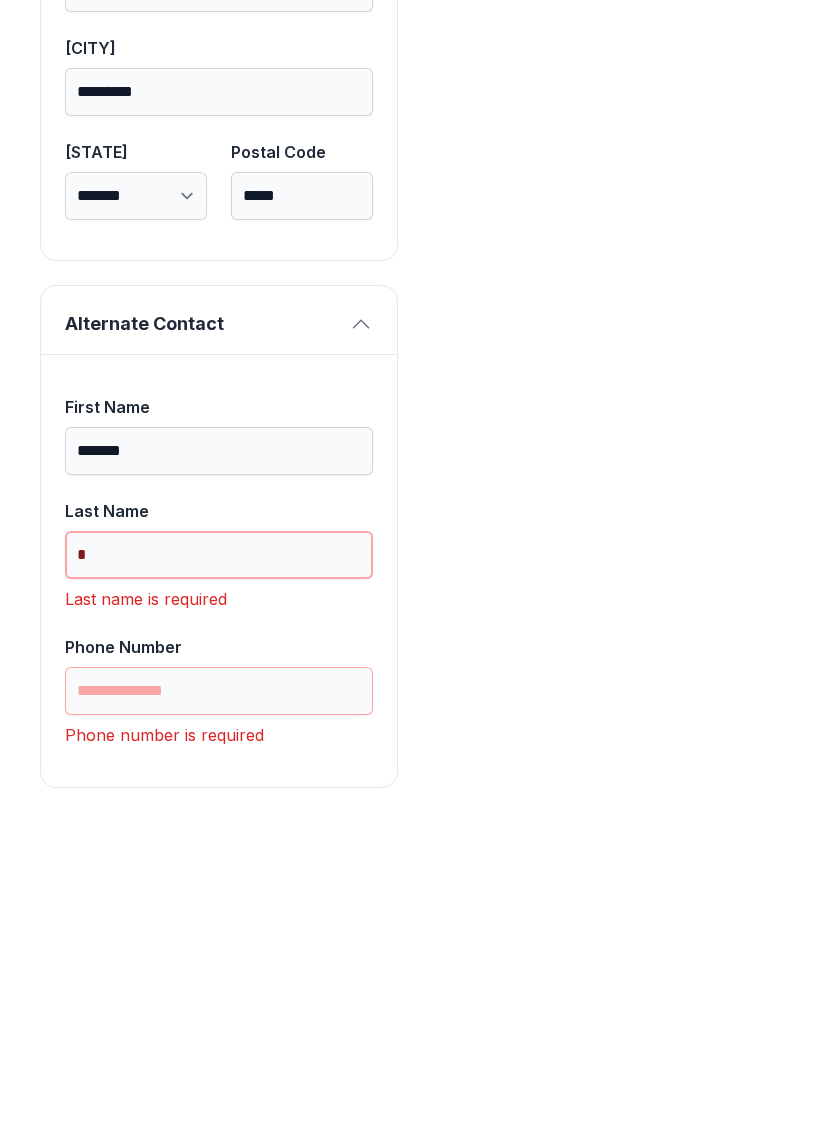scroll, scrollTop: 1745, scrollLeft: 0, axis: vertical 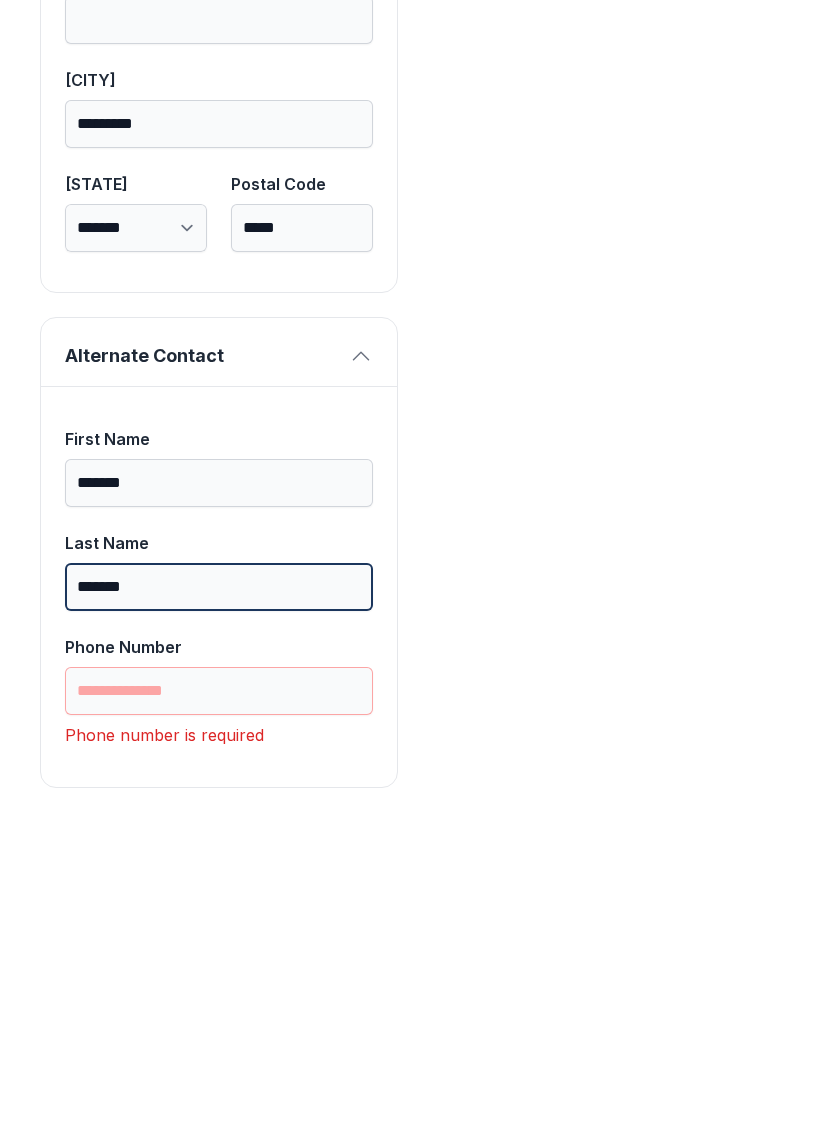 type on "*******" 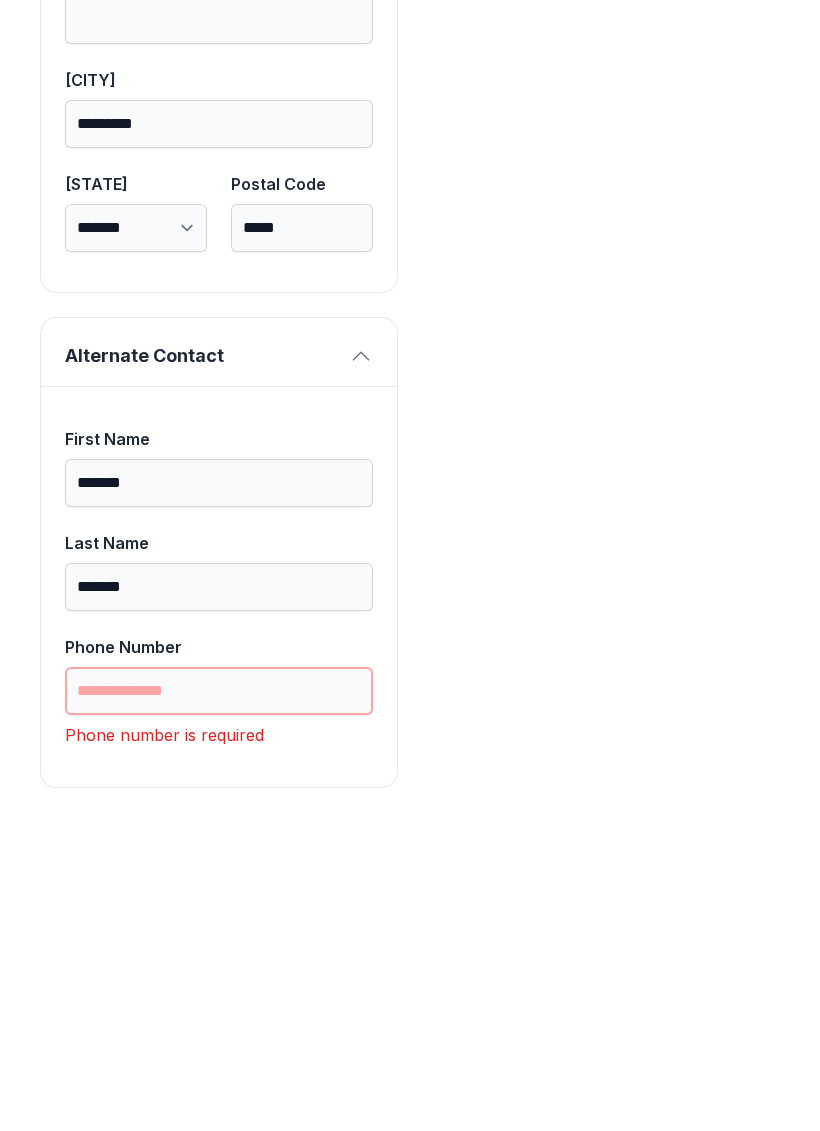 click on "Phone Number" at bounding box center (219, 1003) 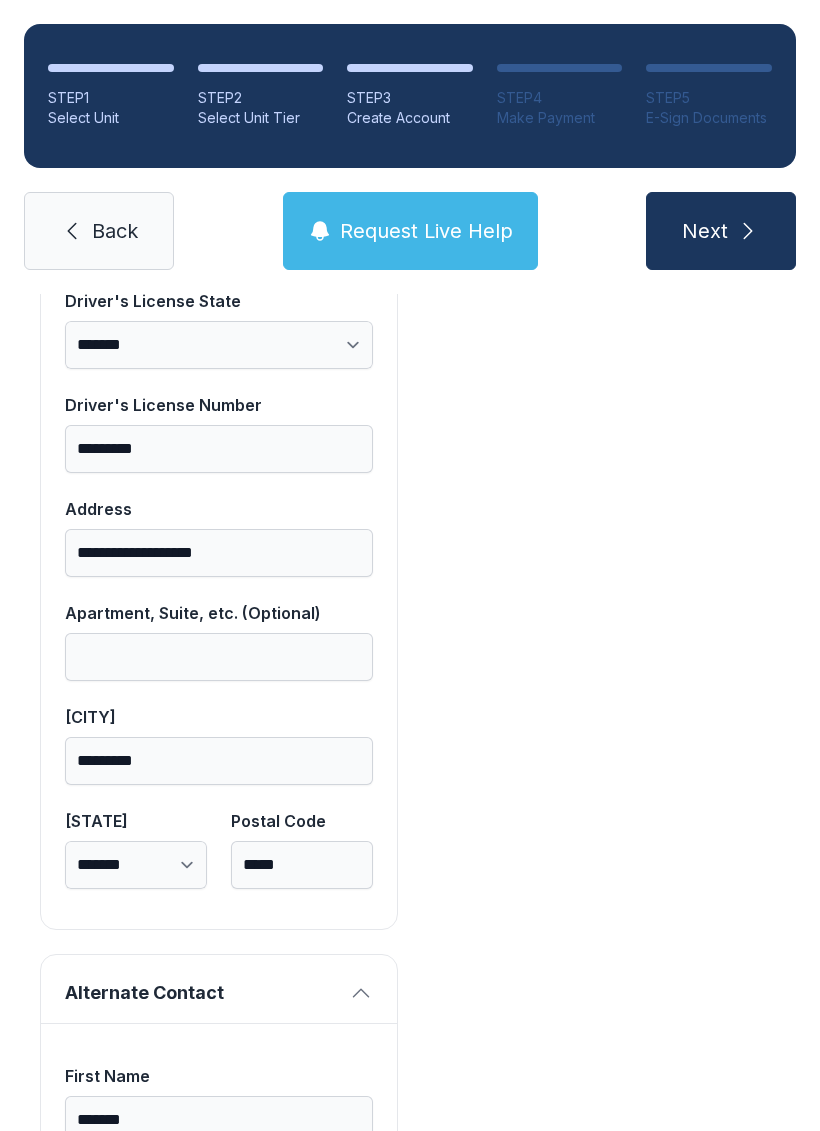 scroll, scrollTop: 1413, scrollLeft: 0, axis: vertical 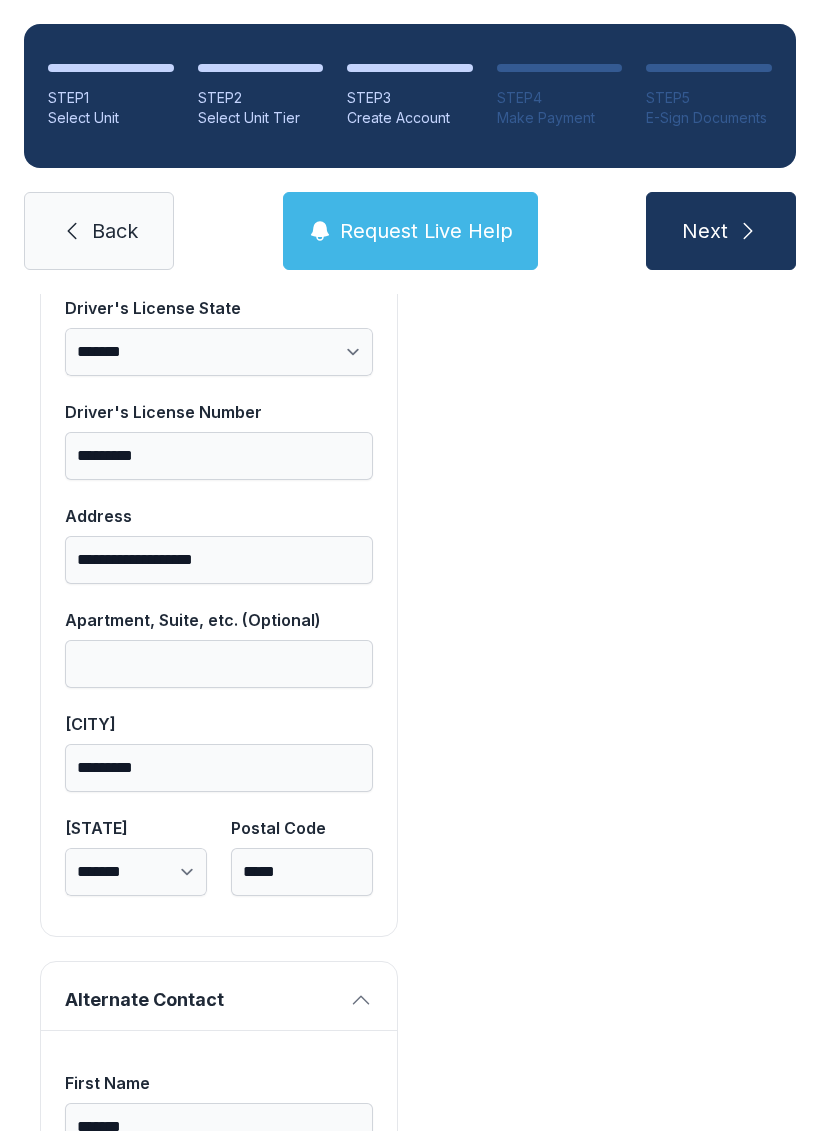 type on "**********" 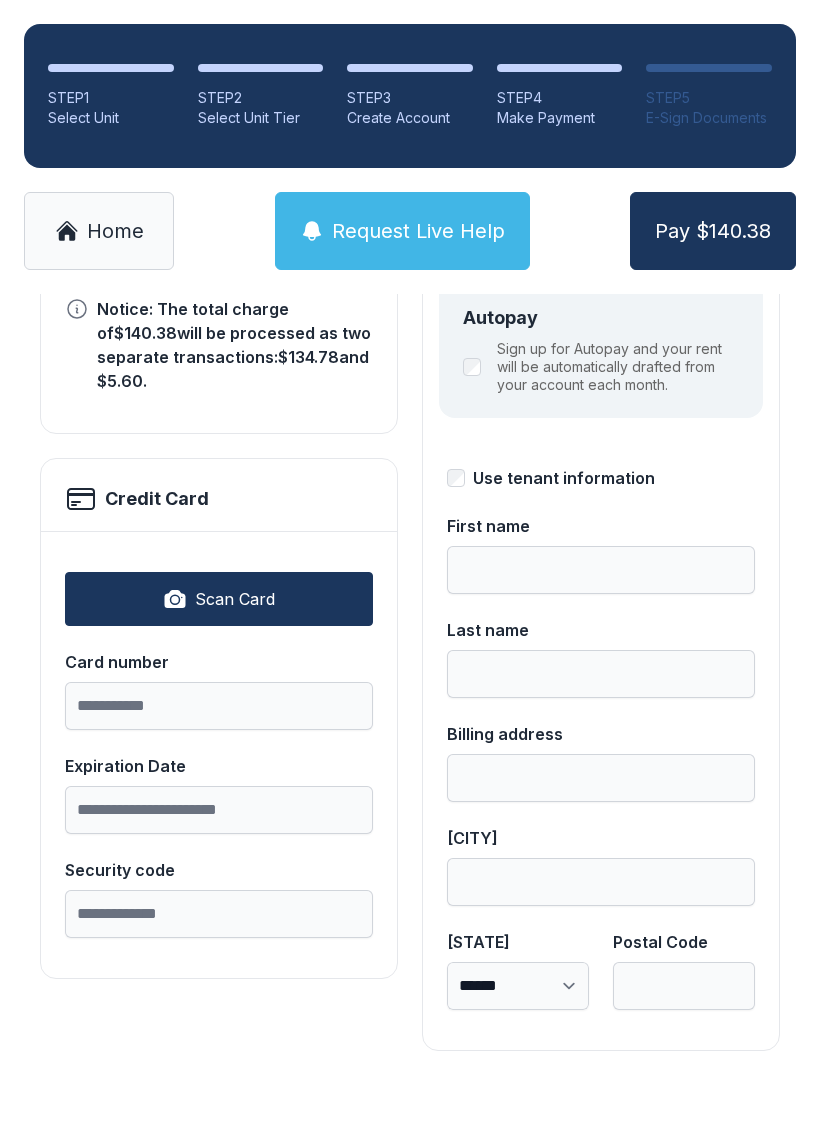 scroll, scrollTop: 0, scrollLeft: 0, axis: both 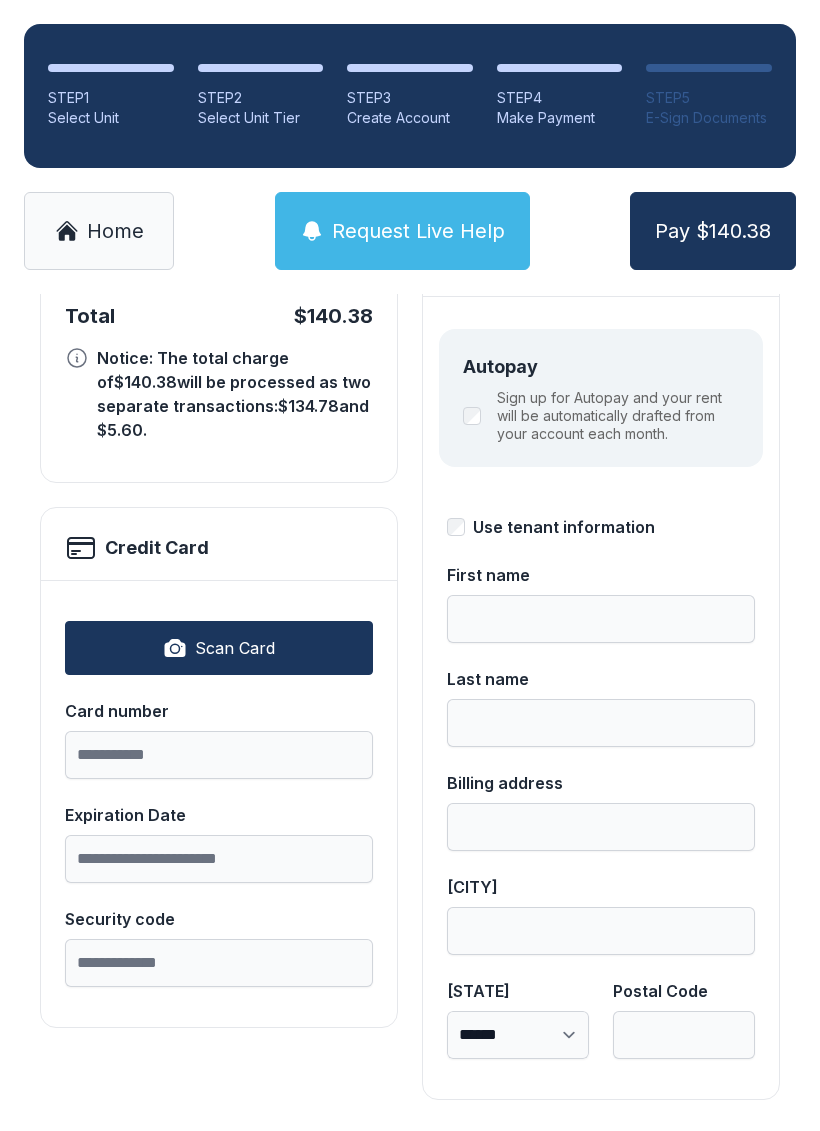 click on "Scan Card" at bounding box center [219, 648] 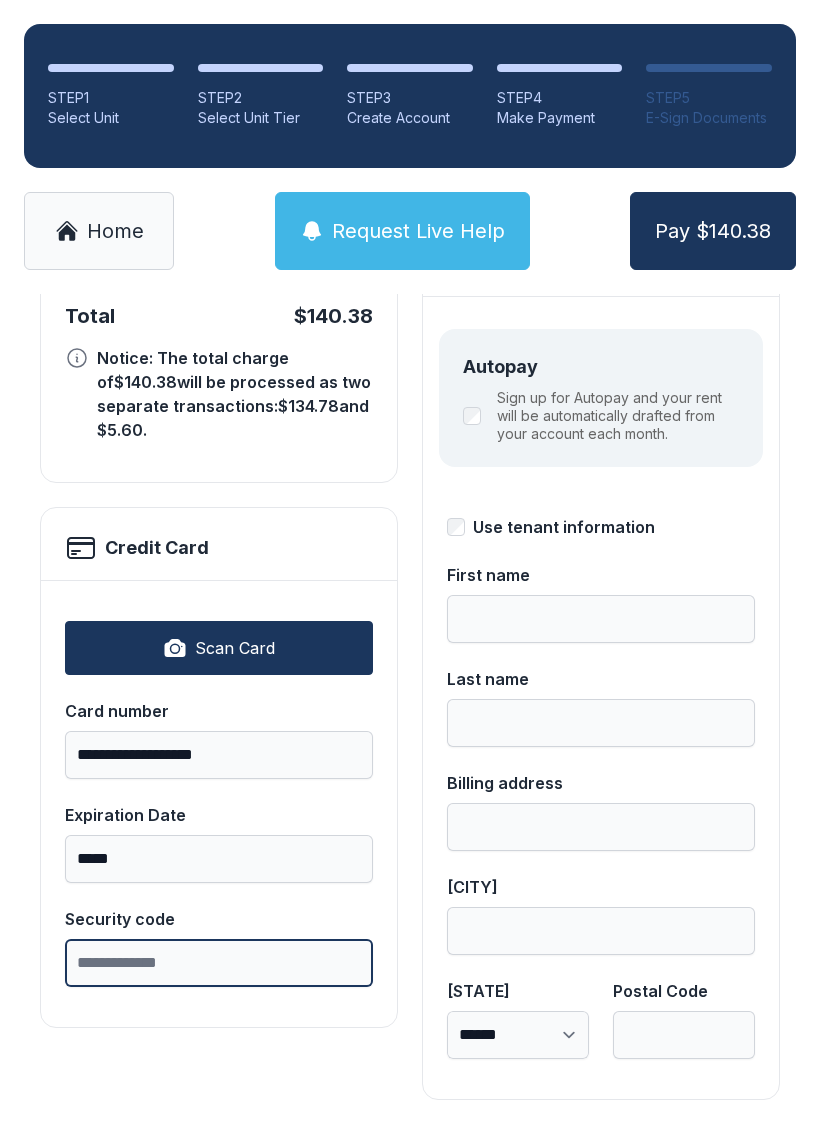 click on "Security code" at bounding box center [219, 963] 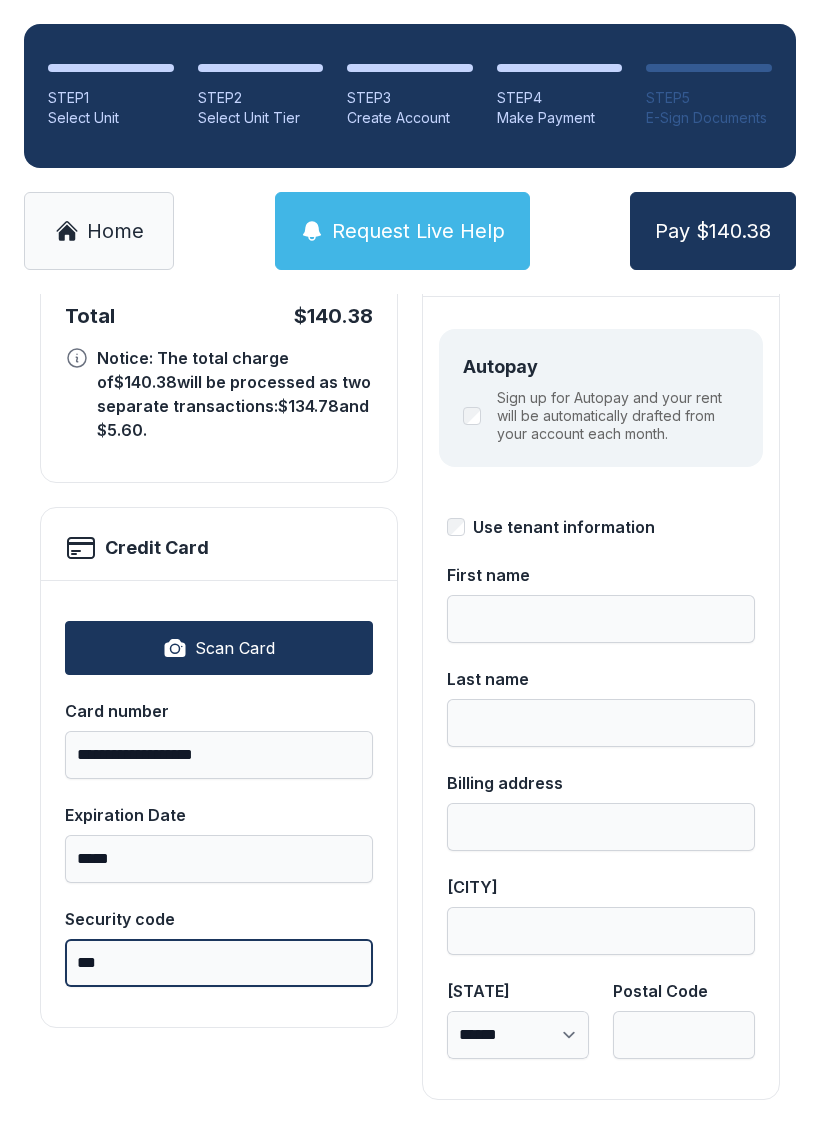 type on "***" 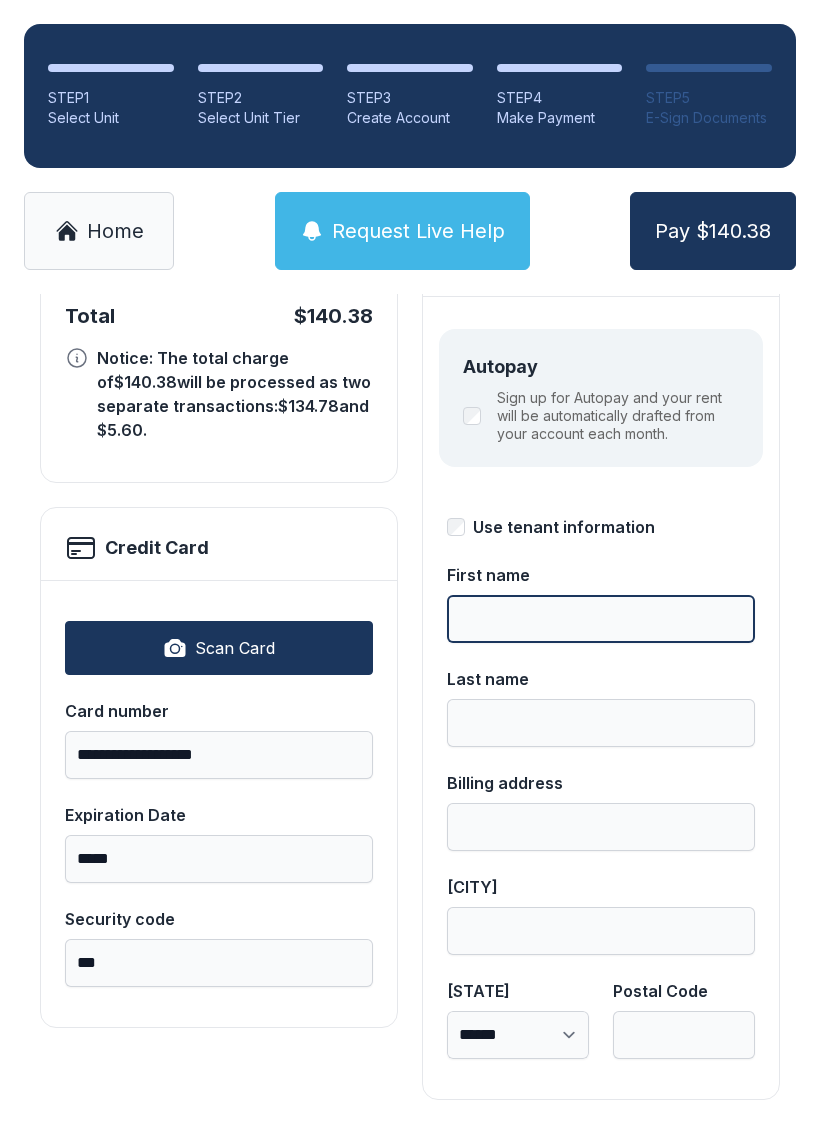 click on "First name" at bounding box center (601, 619) 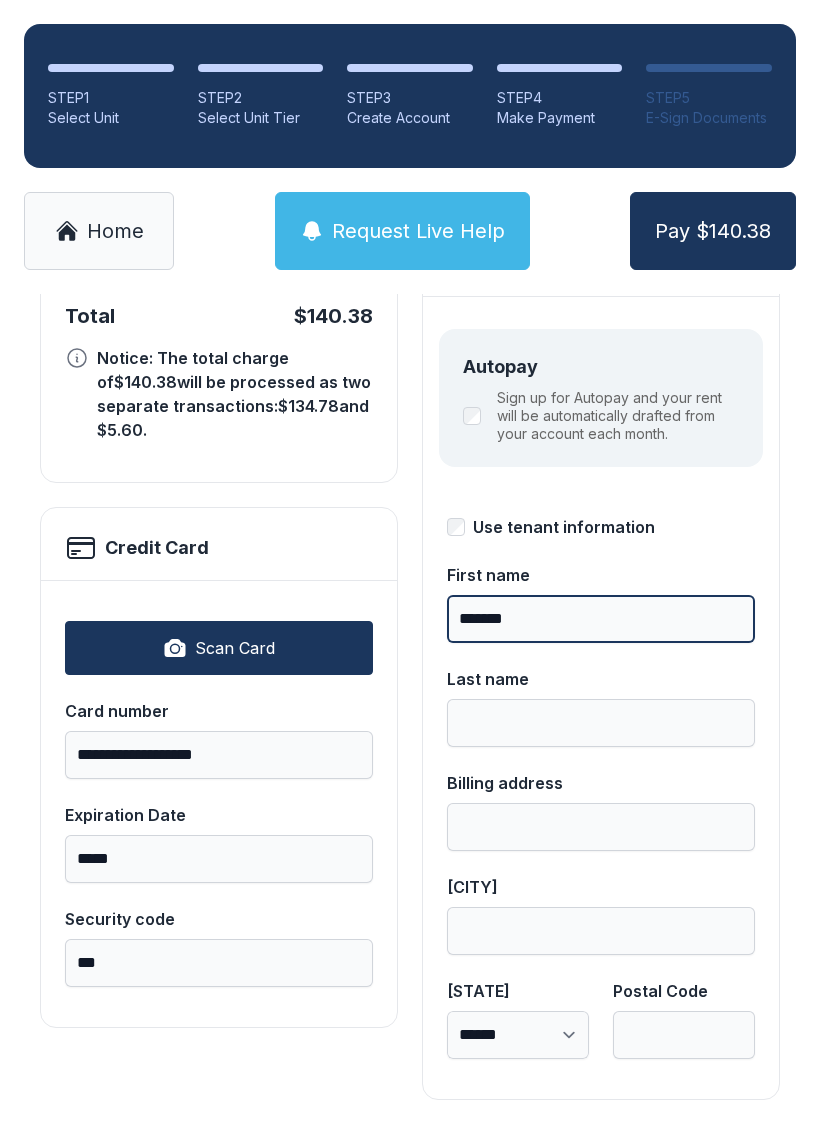 type on "*******" 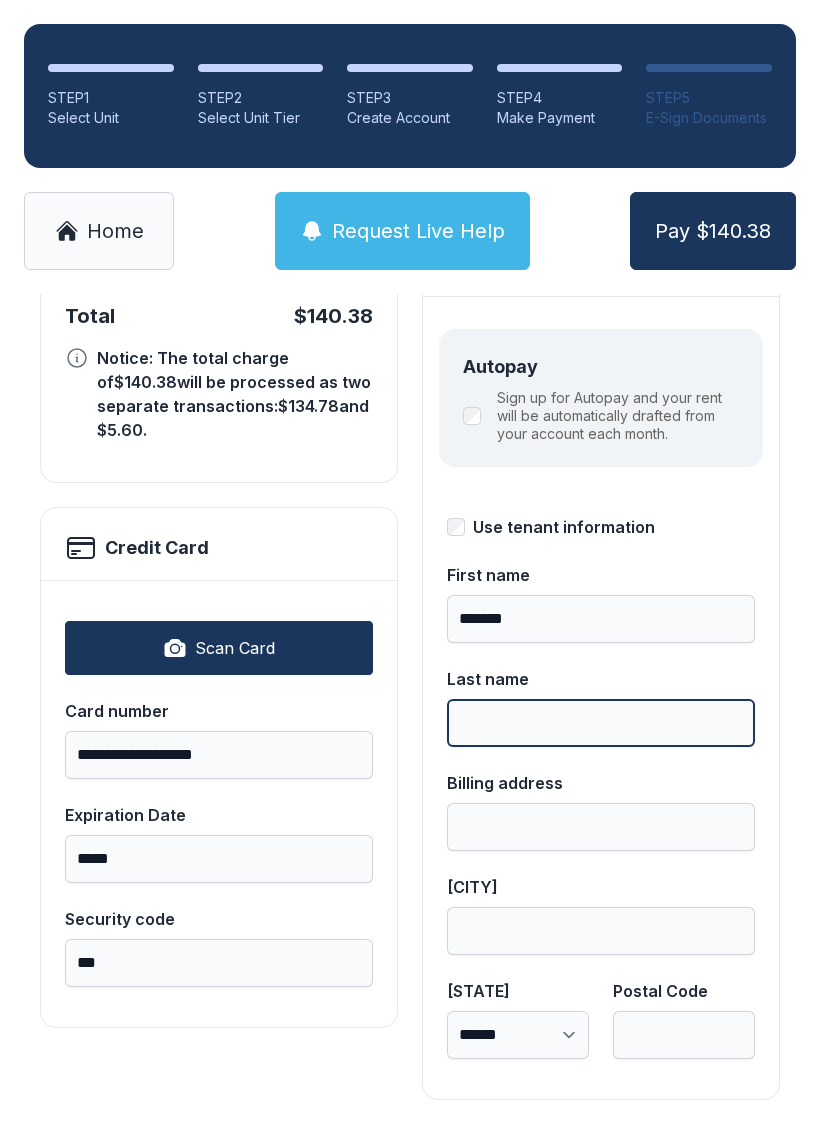 click on "Last name" at bounding box center [601, 723] 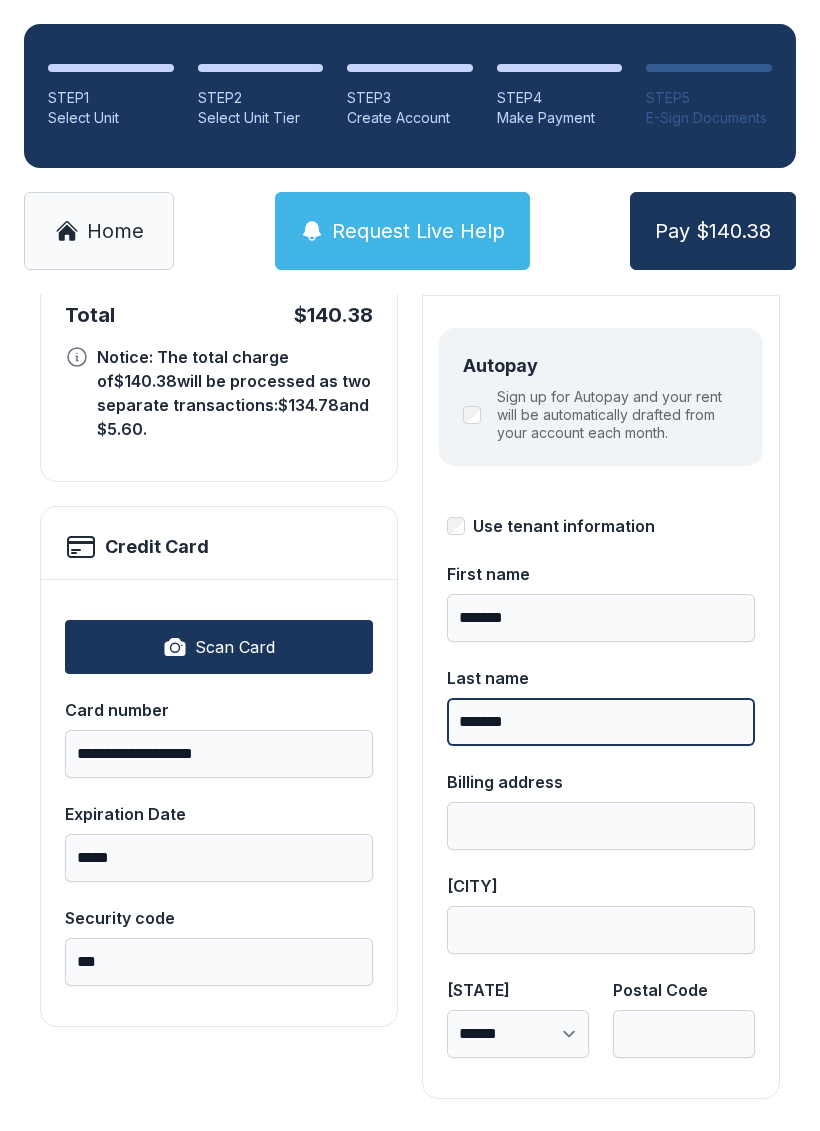scroll, scrollTop: 218, scrollLeft: 0, axis: vertical 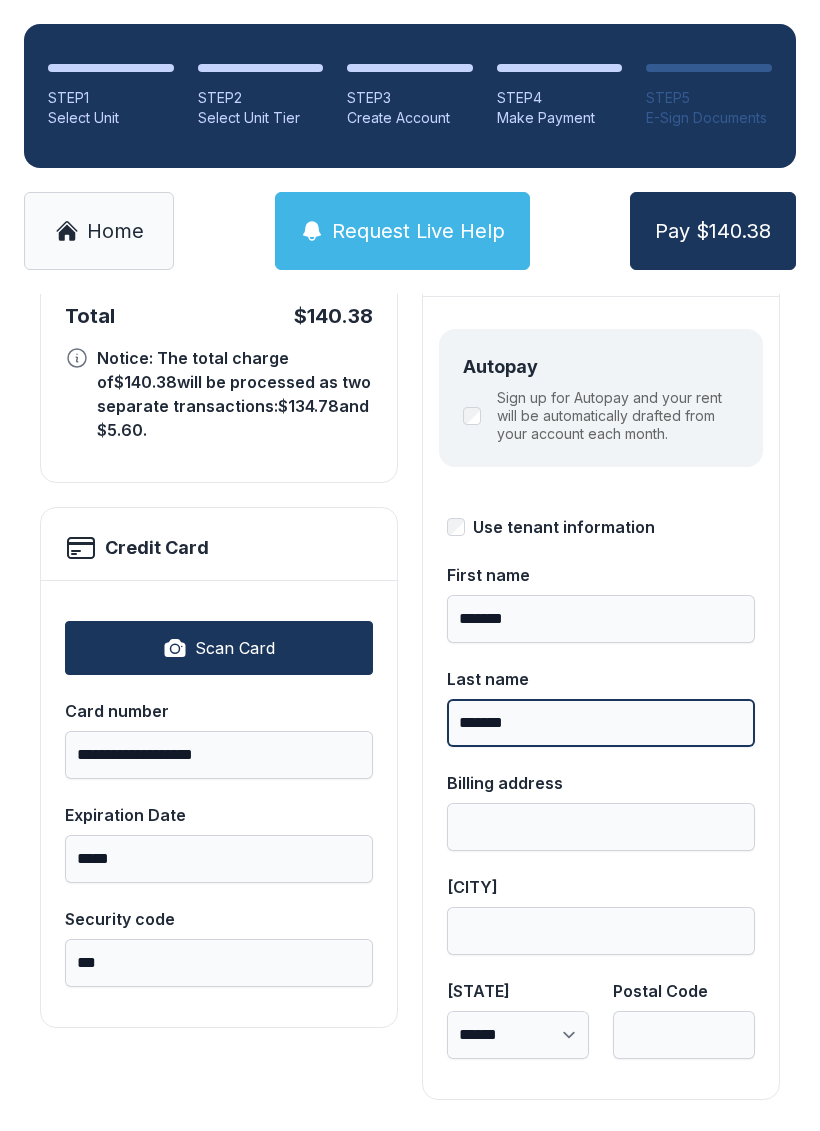 type on "*******" 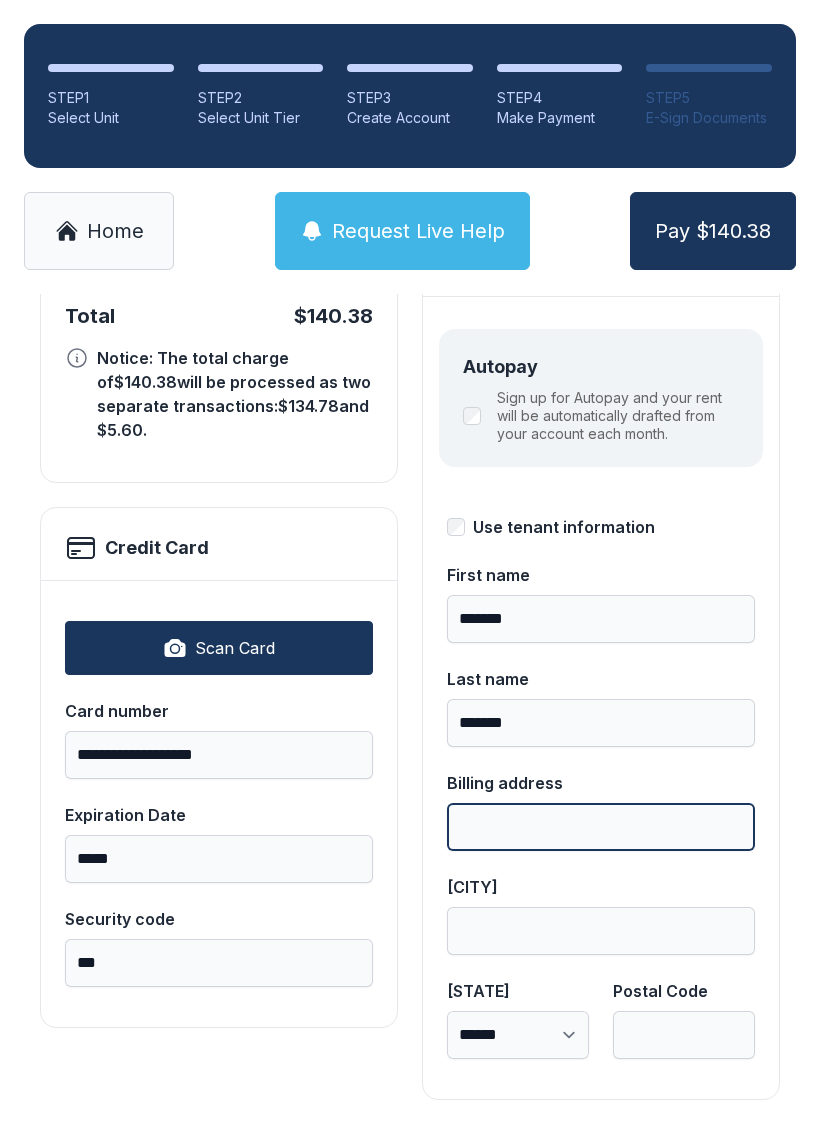 click on "Billing address" at bounding box center [601, 827] 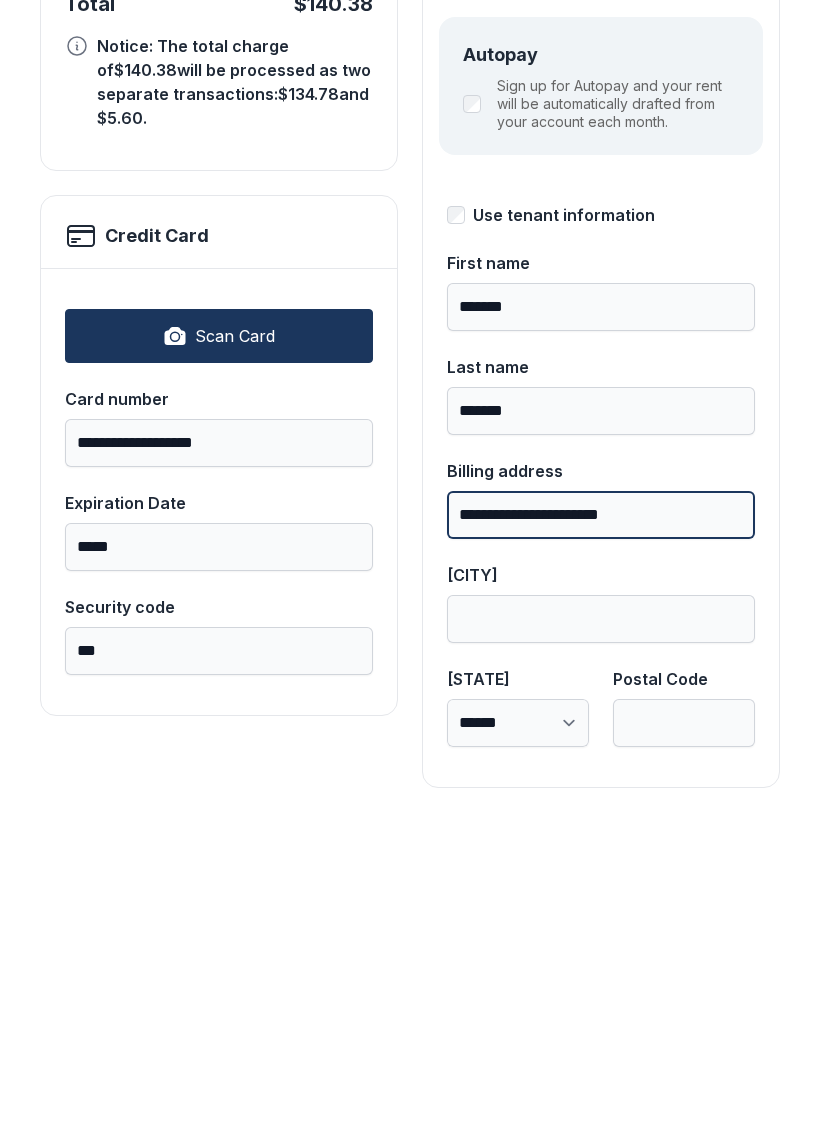 type on "**********" 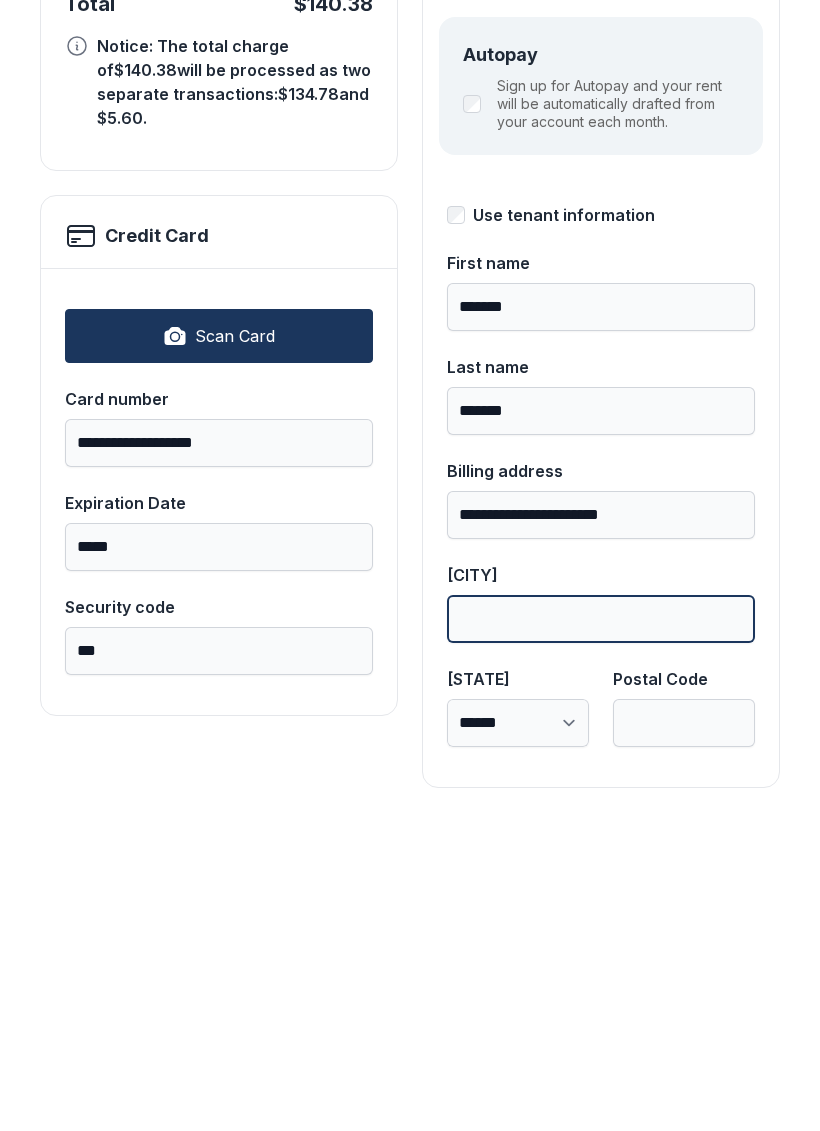 click on "[CITY]" at bounding box center (601, 931) 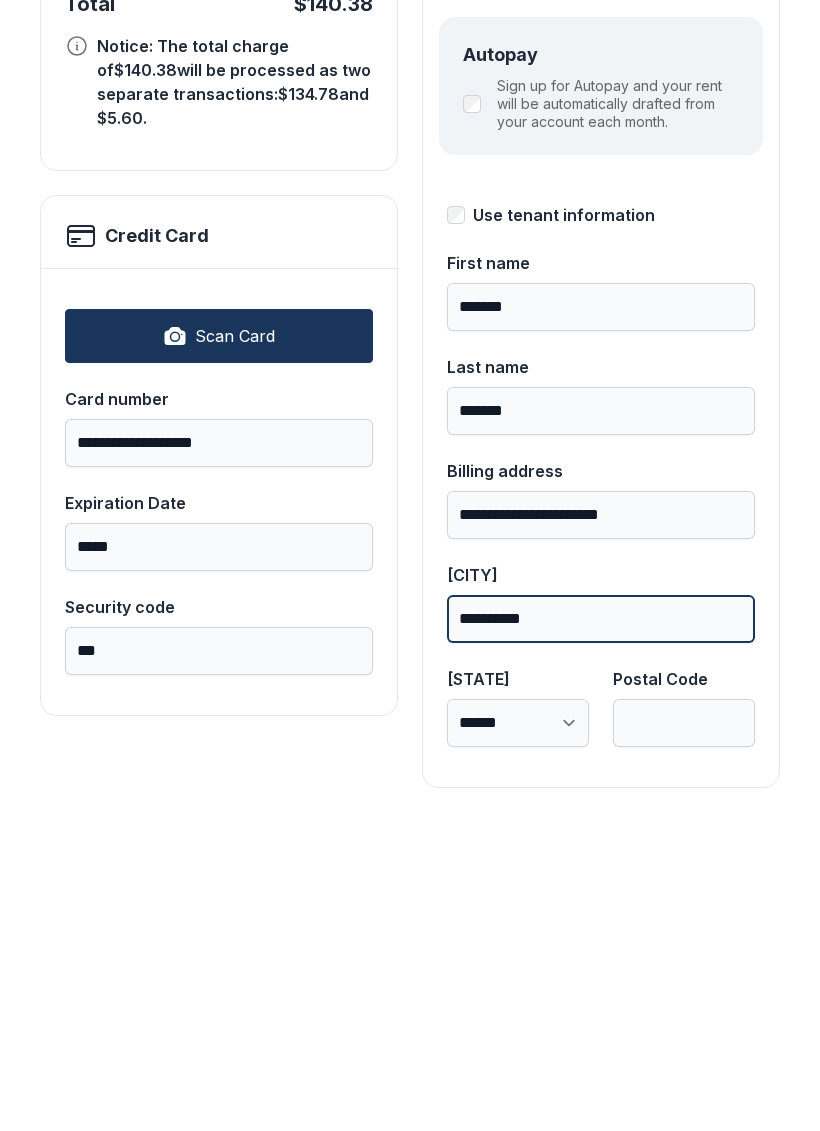 type on "*********" 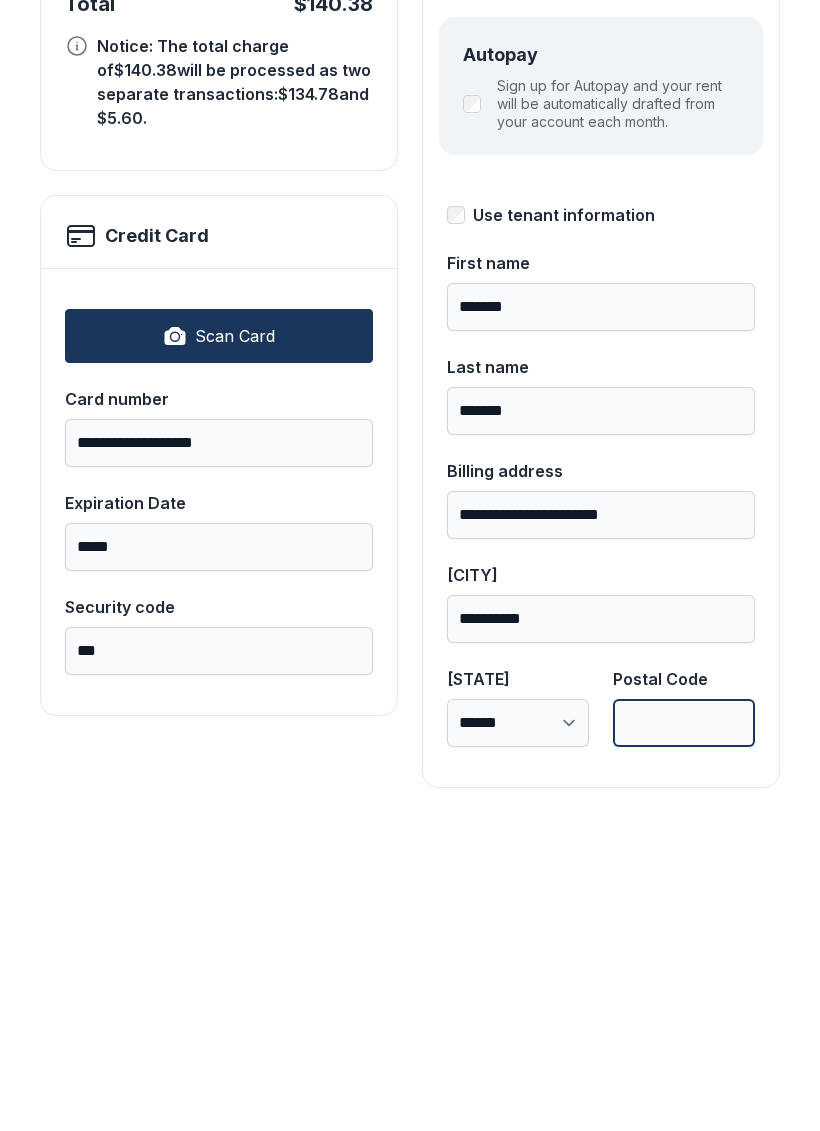 click on "Postal Code" at bounding box center (684, 1035) 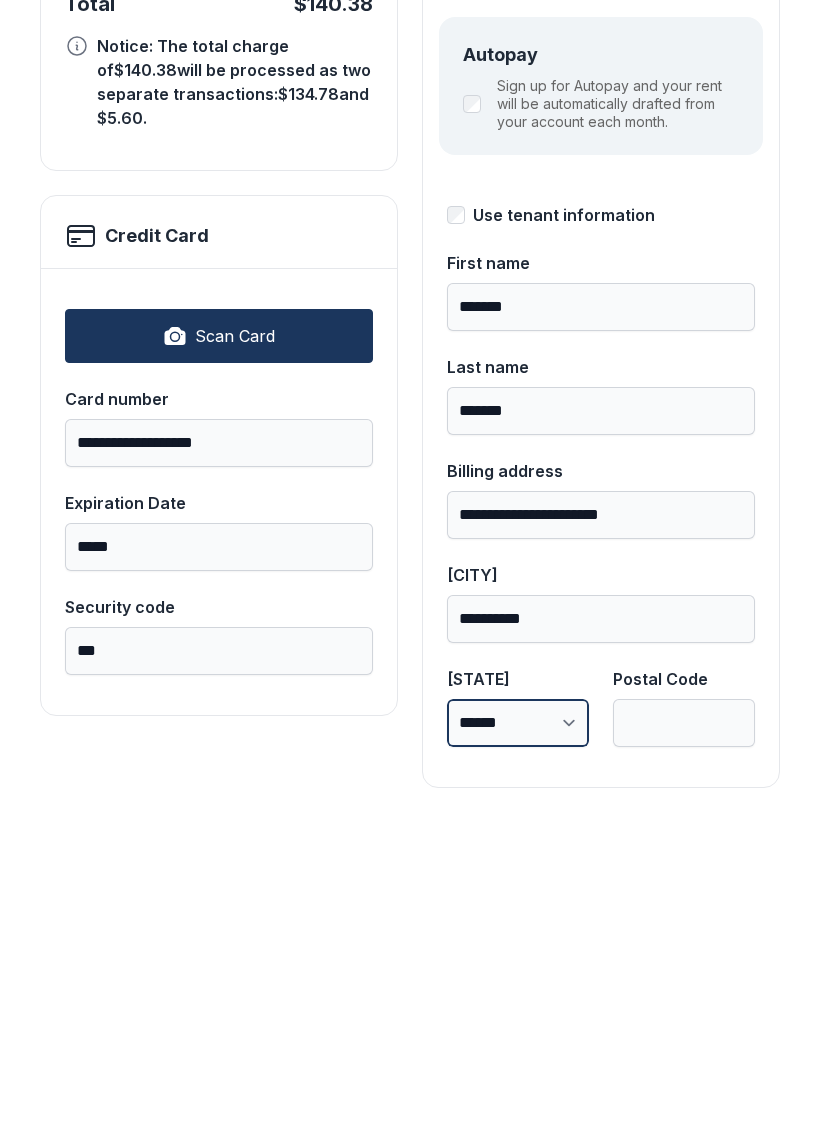click on "**********" at bounding box center (518, 1035) 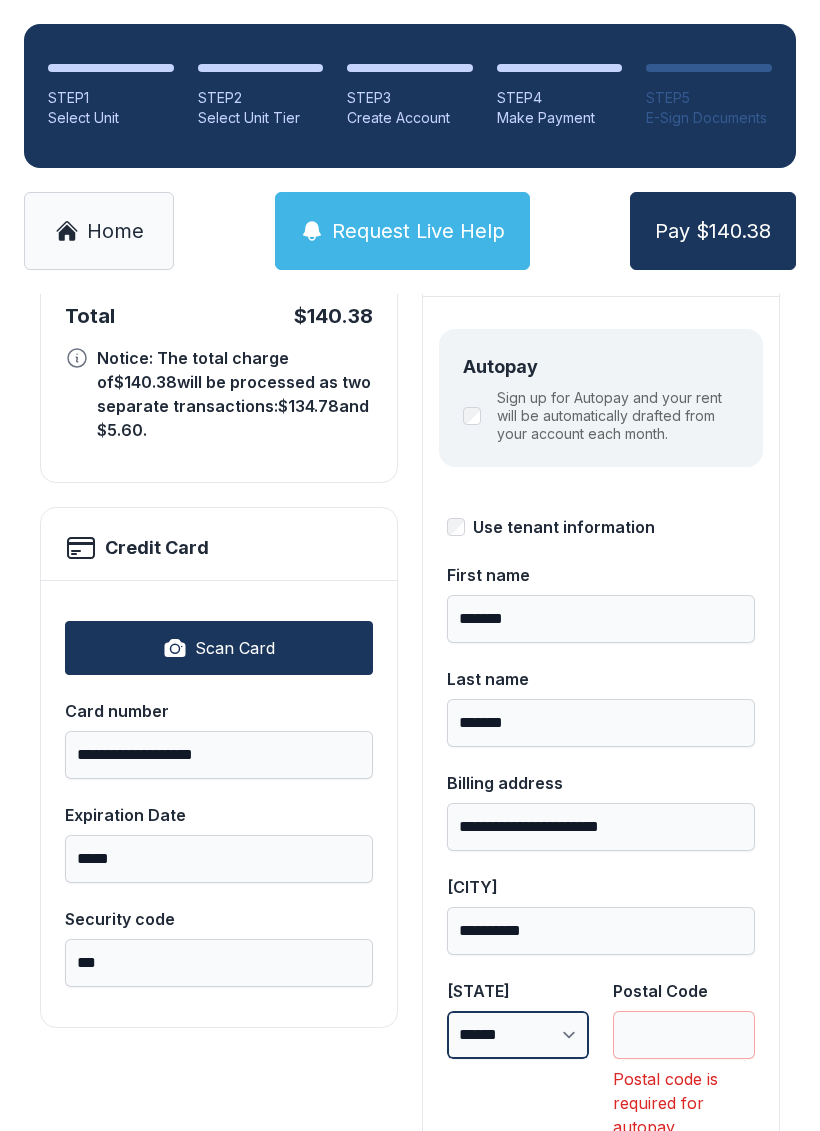 select on "**" 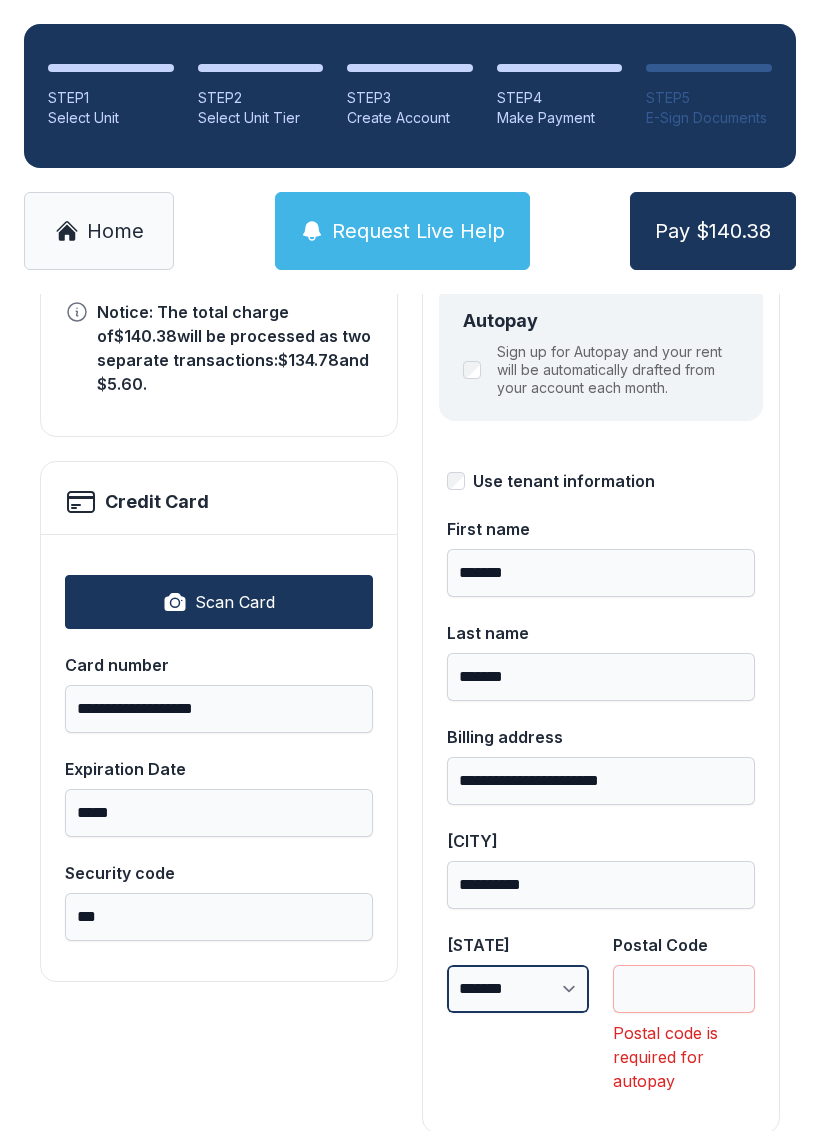 scroll, scrollTop: 275, scrollLeft: 0, axis: vertical 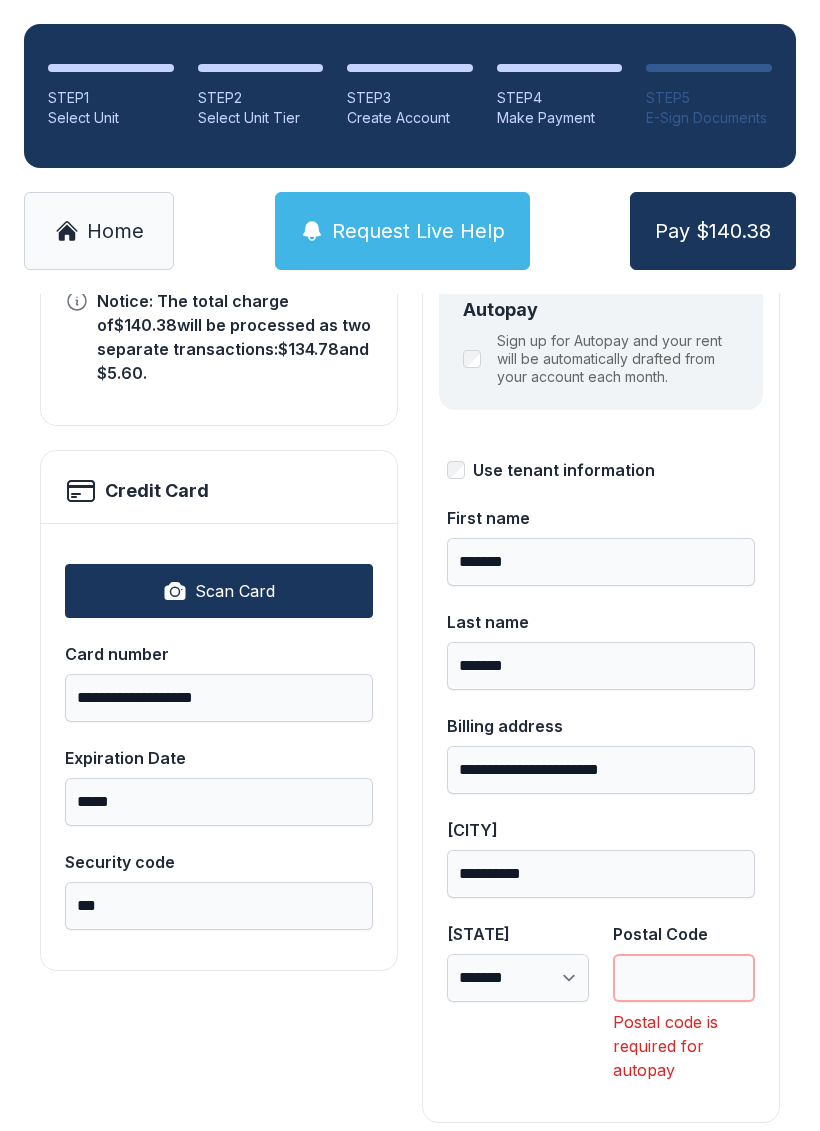 click on "Postal Code" at bounding box center (684, 978) 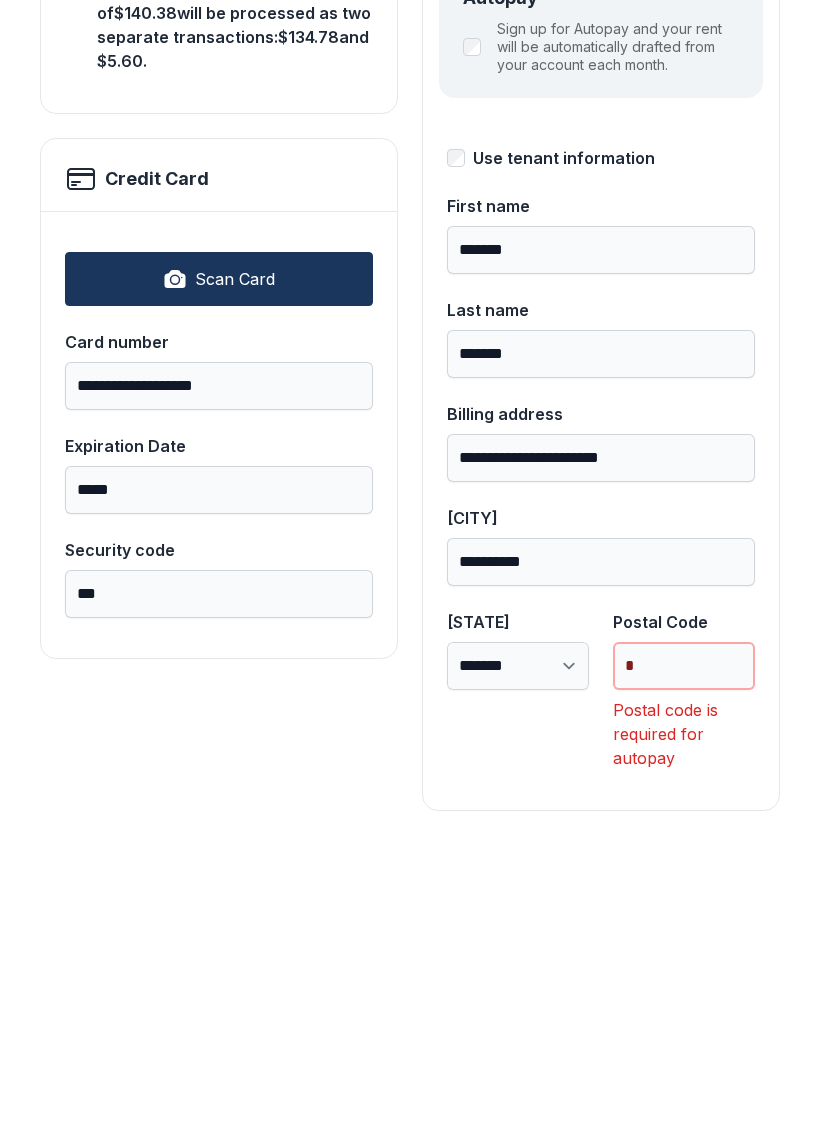 scroll, scrollTop: 218, scrollLeft: 0, axis: vertical 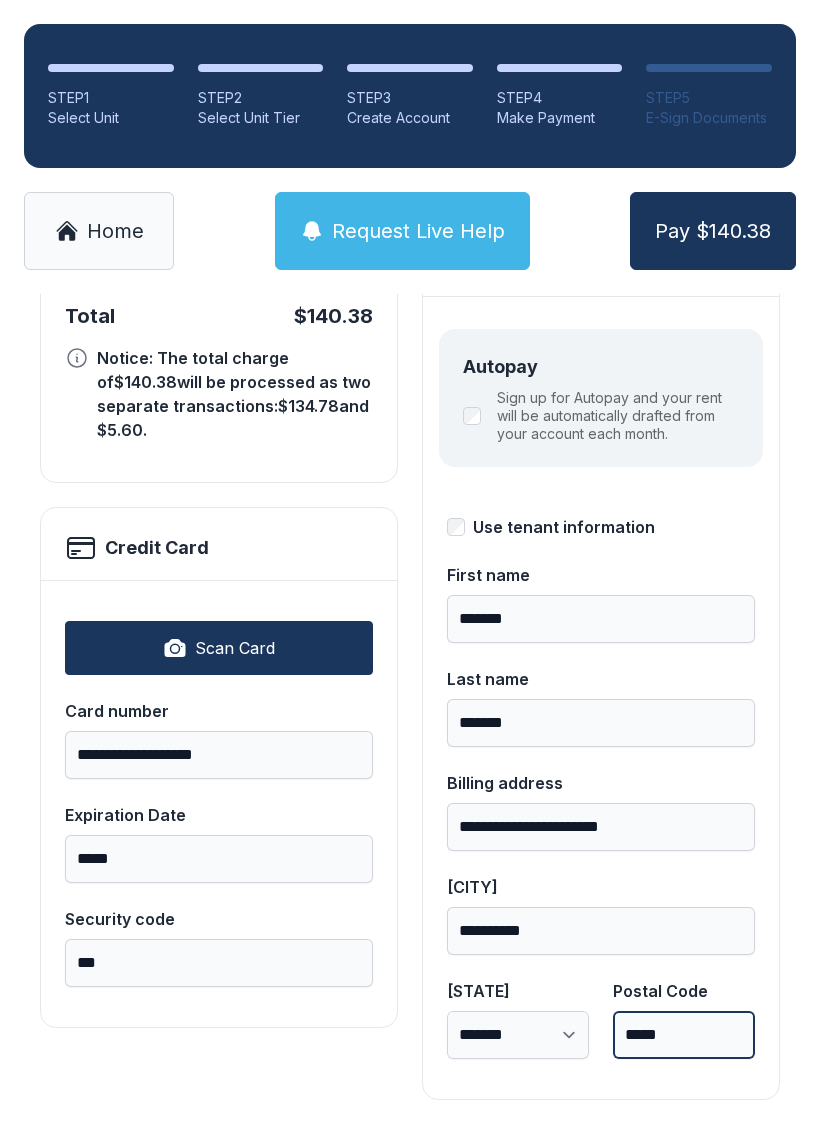 type on "*****" 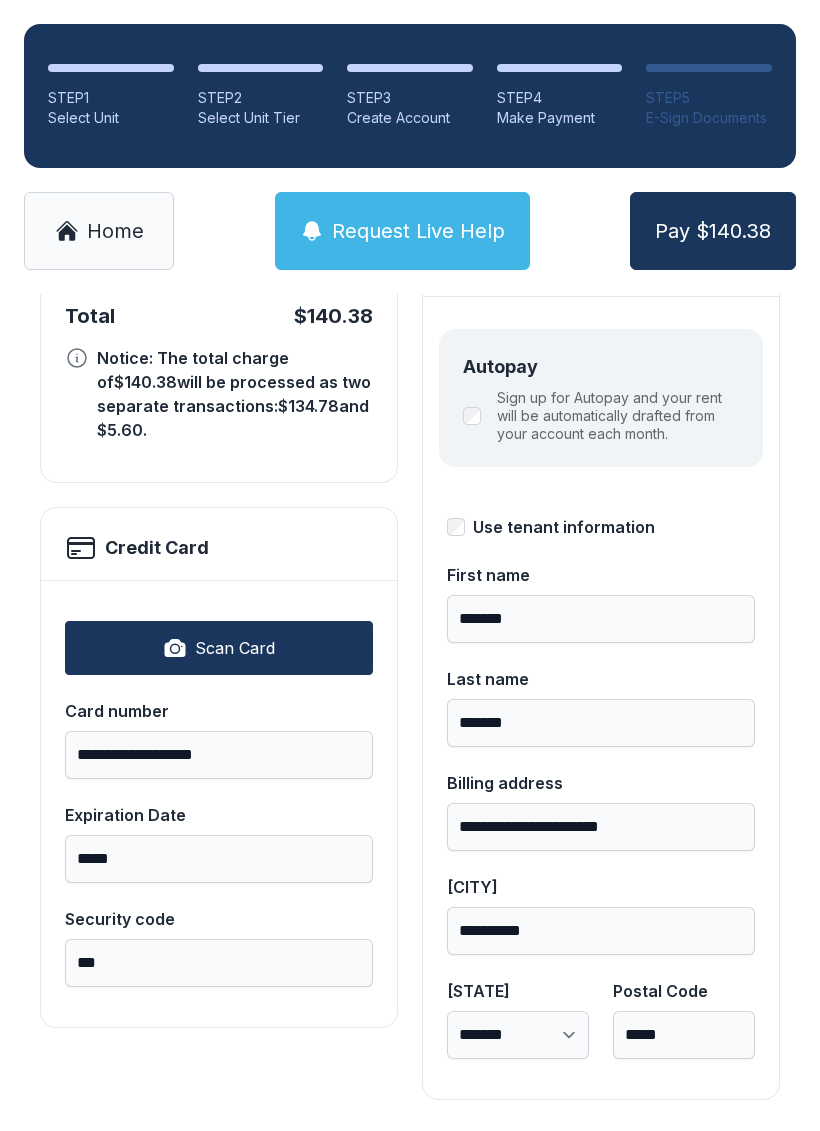 click on "Pay $140.38" at bounding box center (713, 231) 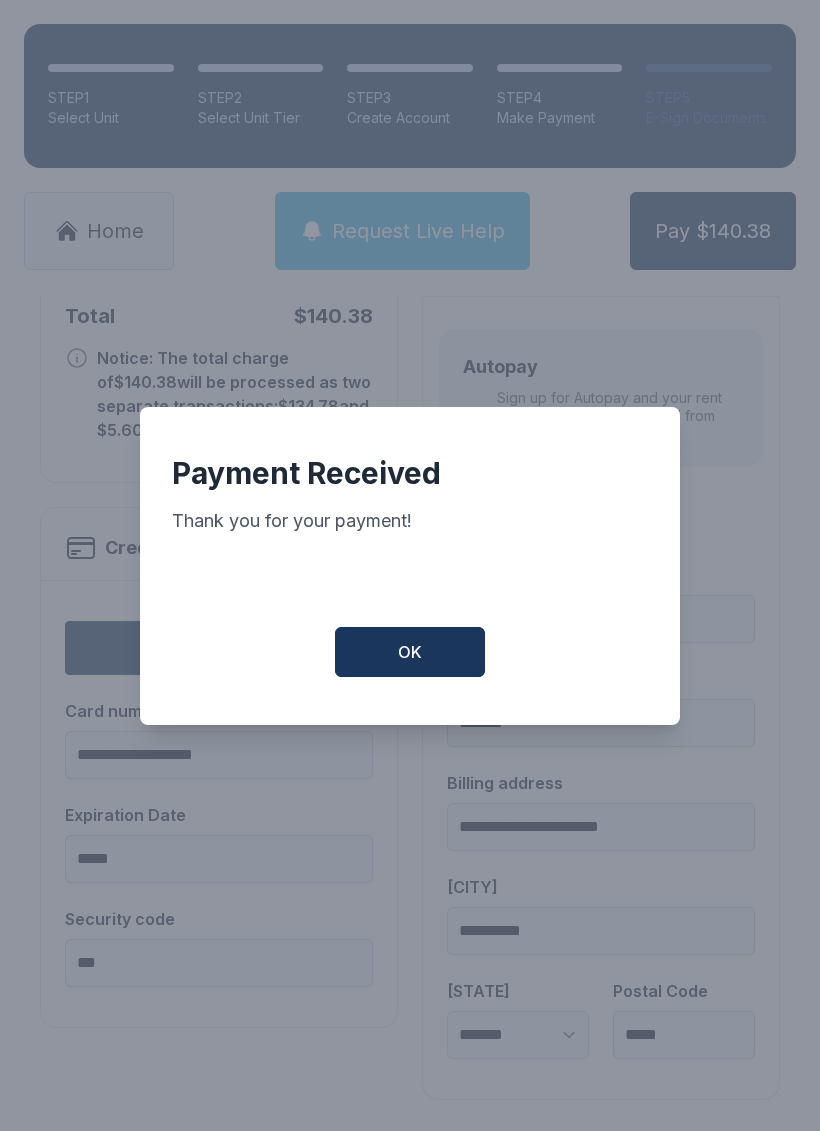 click on "OK" at bounding box center [410, 652] 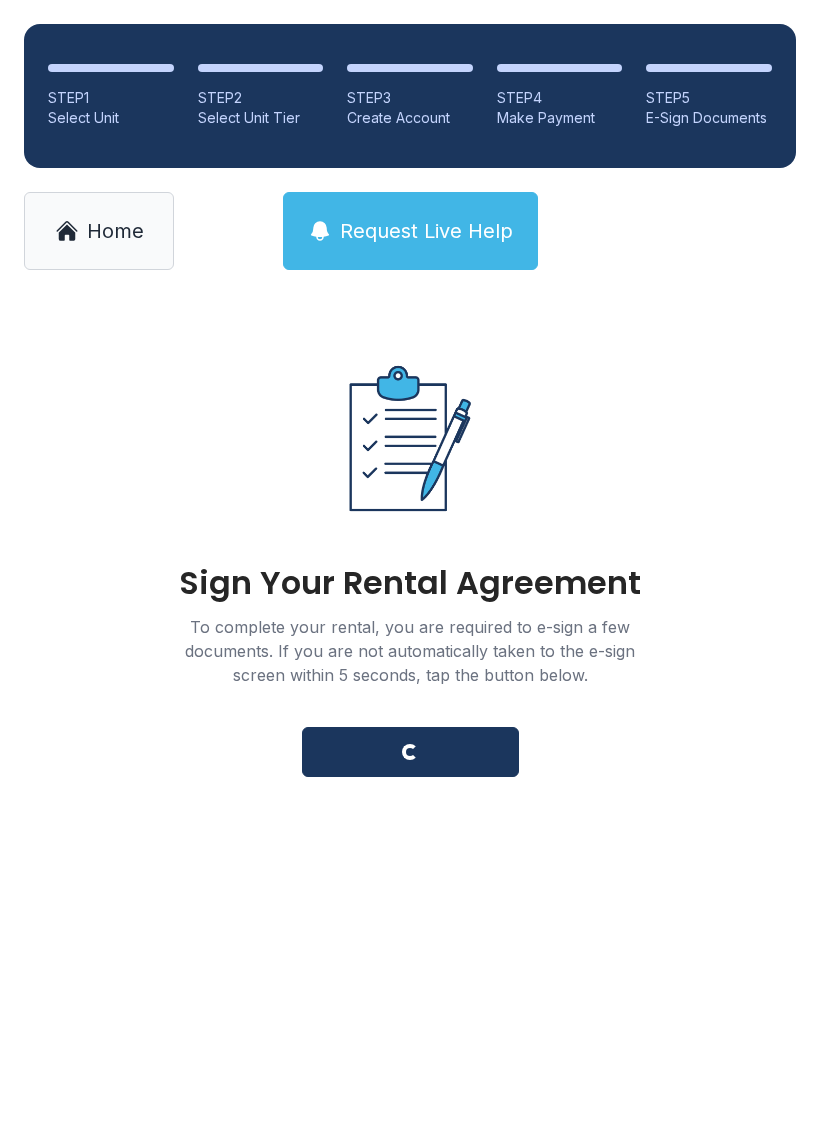 scroll, scrollTop: 0, scrollLeft: 0, axis: both 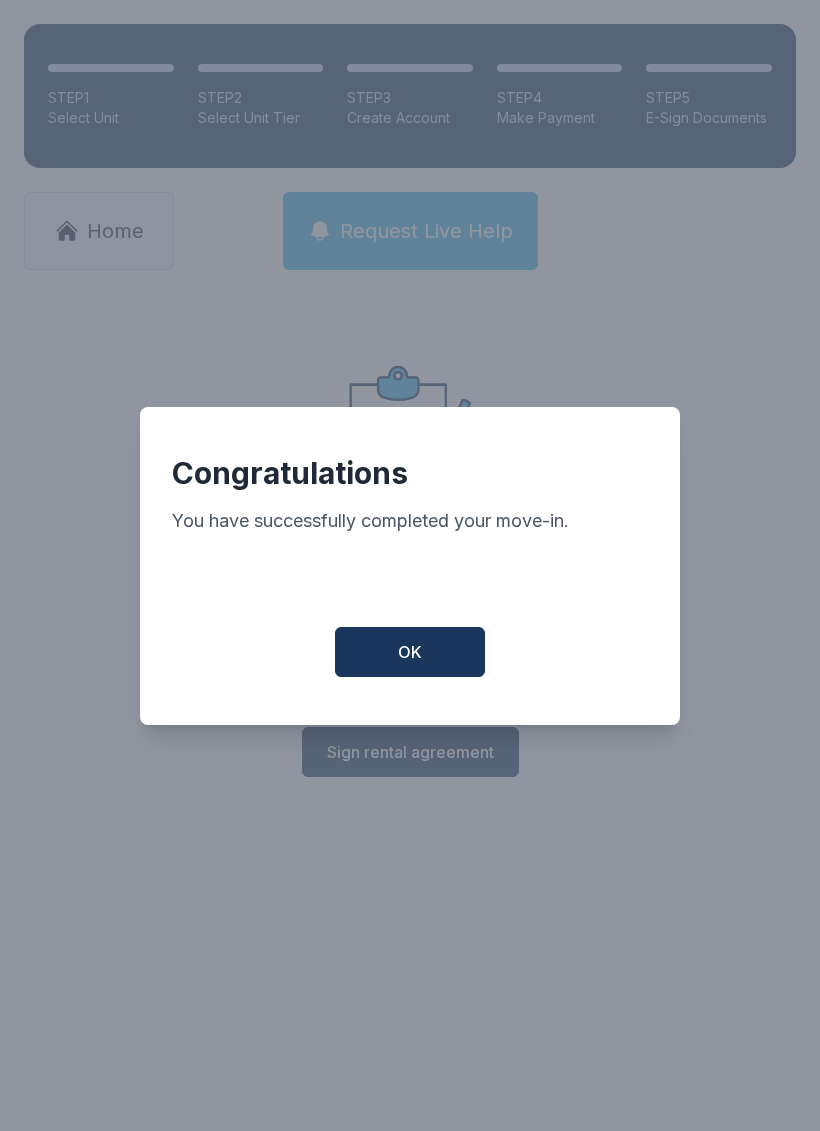 click on "OK" at bounding box center [410, 652] 